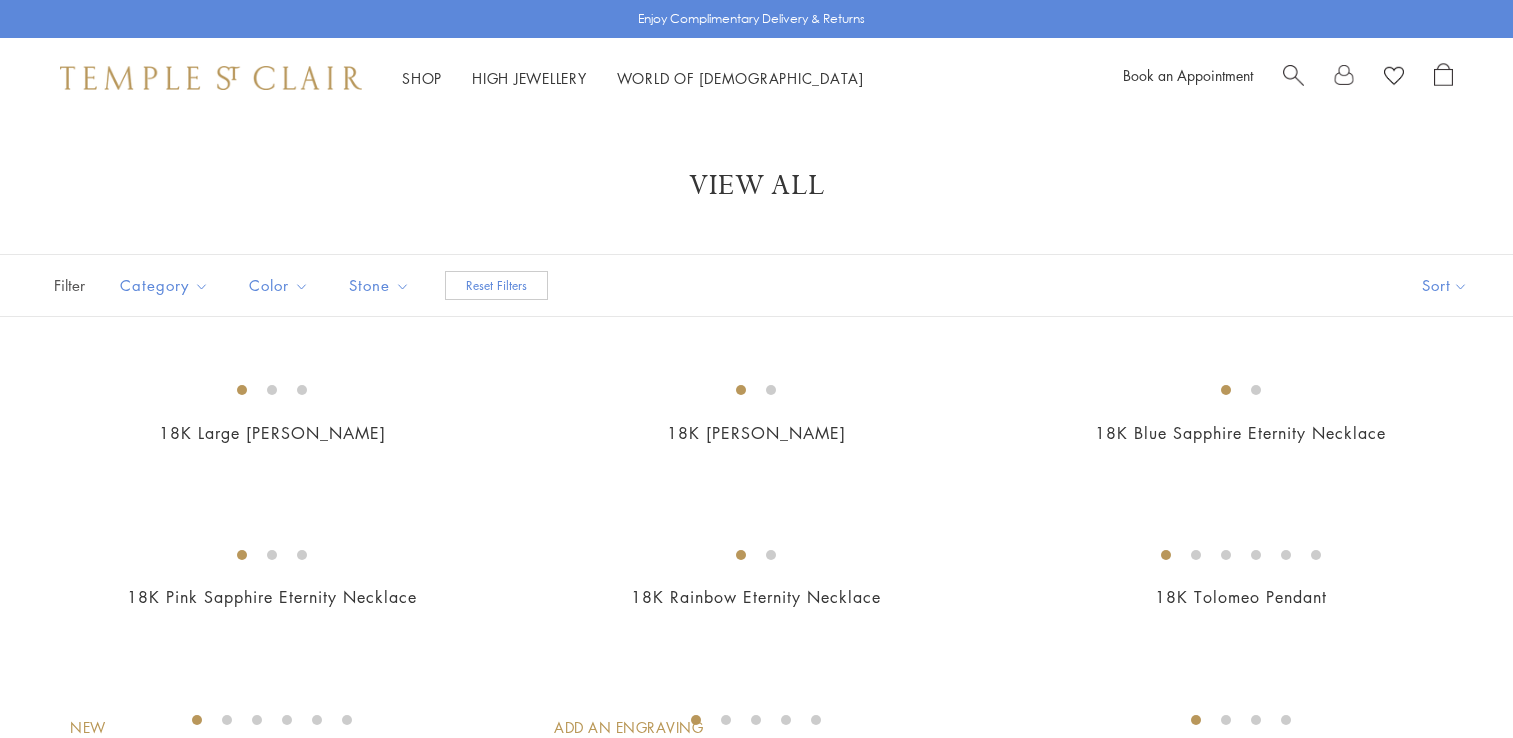 scroll, scrollTop: 8316, scrollLeft: 0, axis: vertical 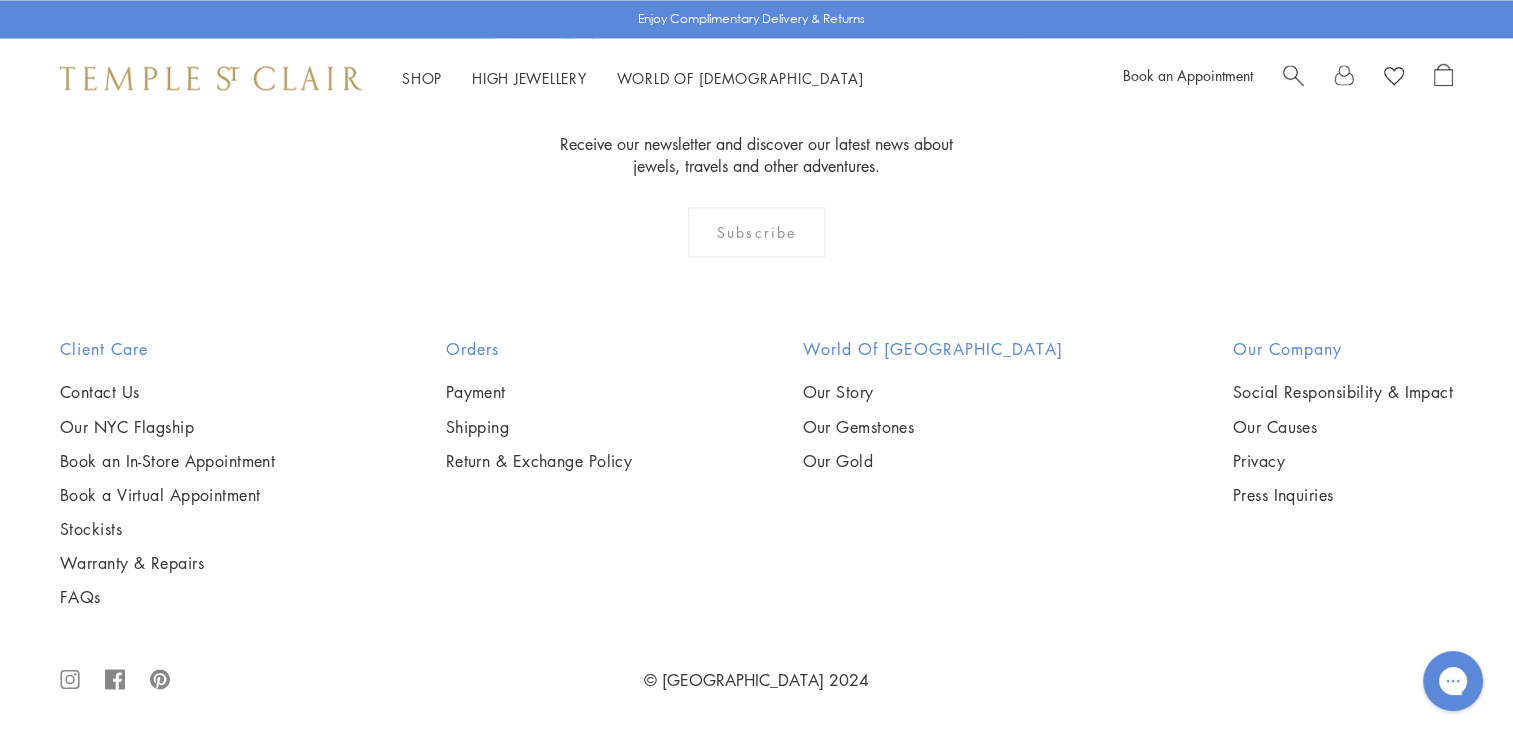 click on "2" at bounding box center [758, -92] 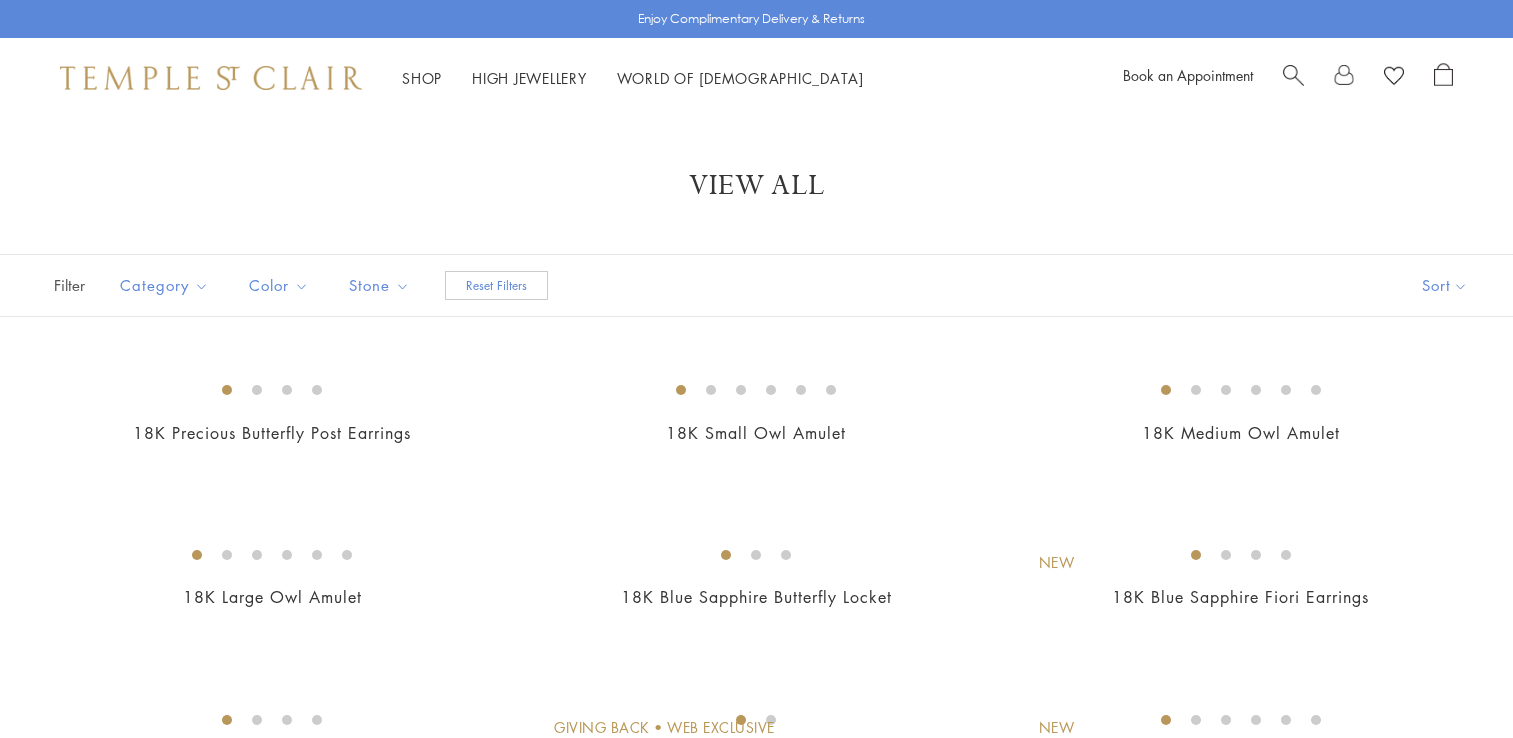 scroll, scrollTop: 0, scrollLeft: 0, axis: both 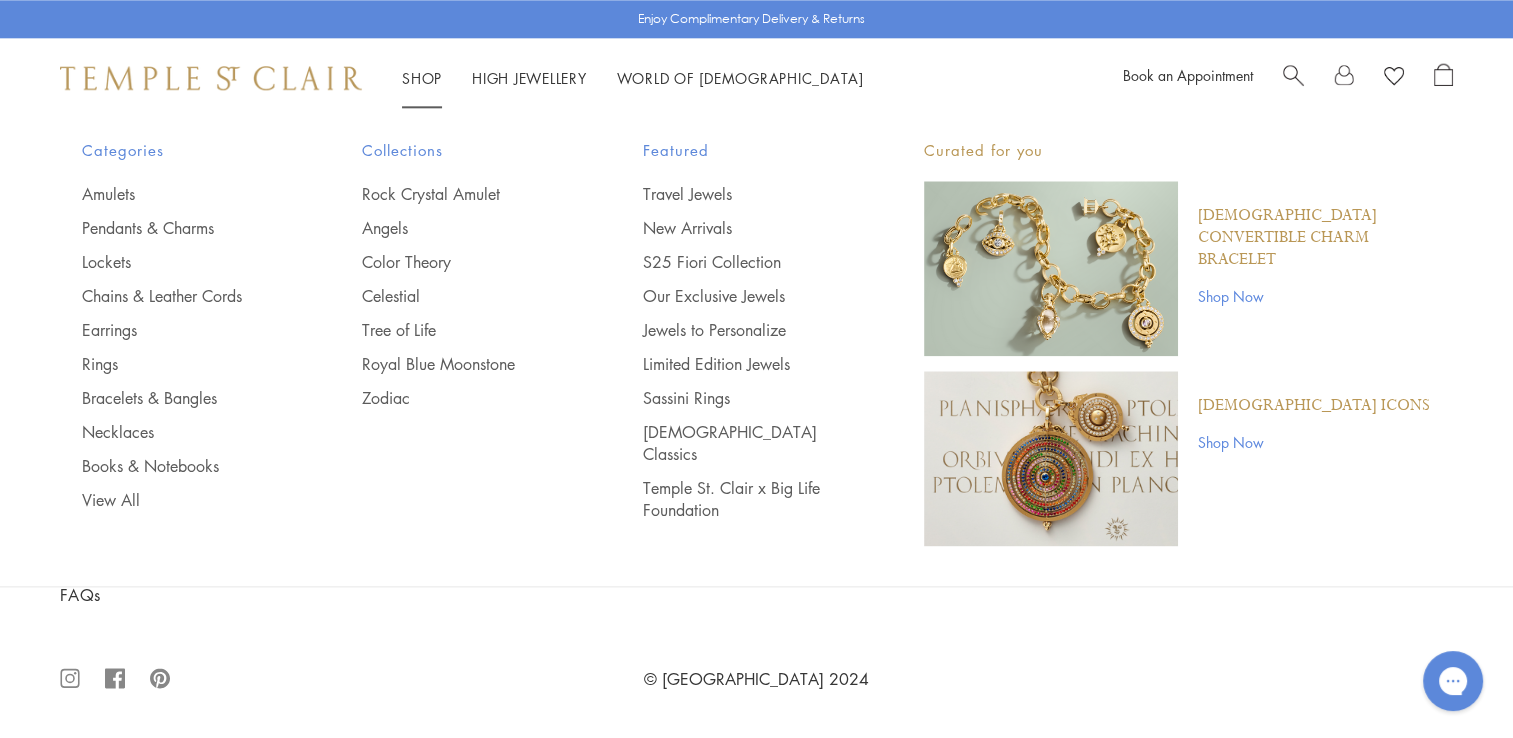 click on "Collections" at bounding box center [462, 150] 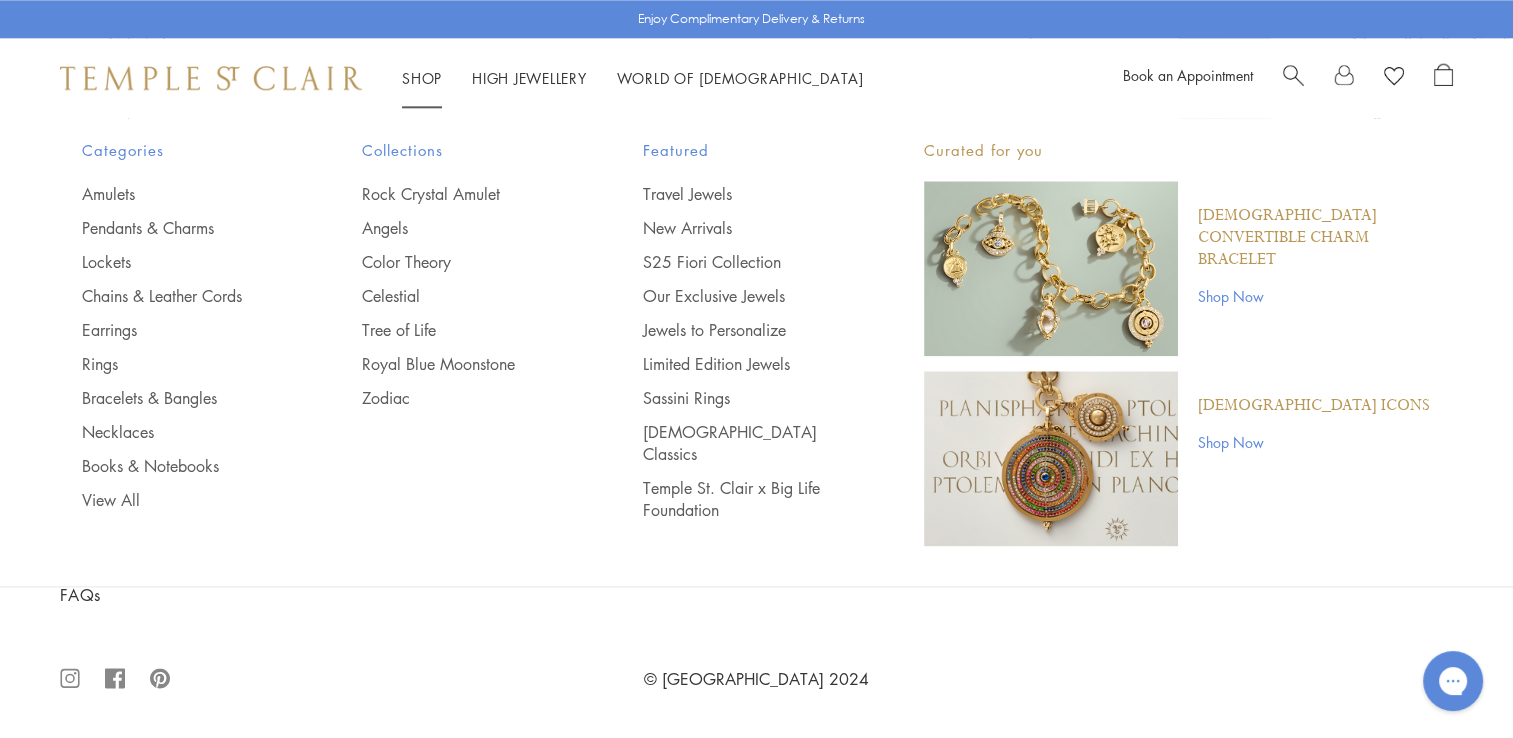 click on "Collections" at bounding box center (462, 150) 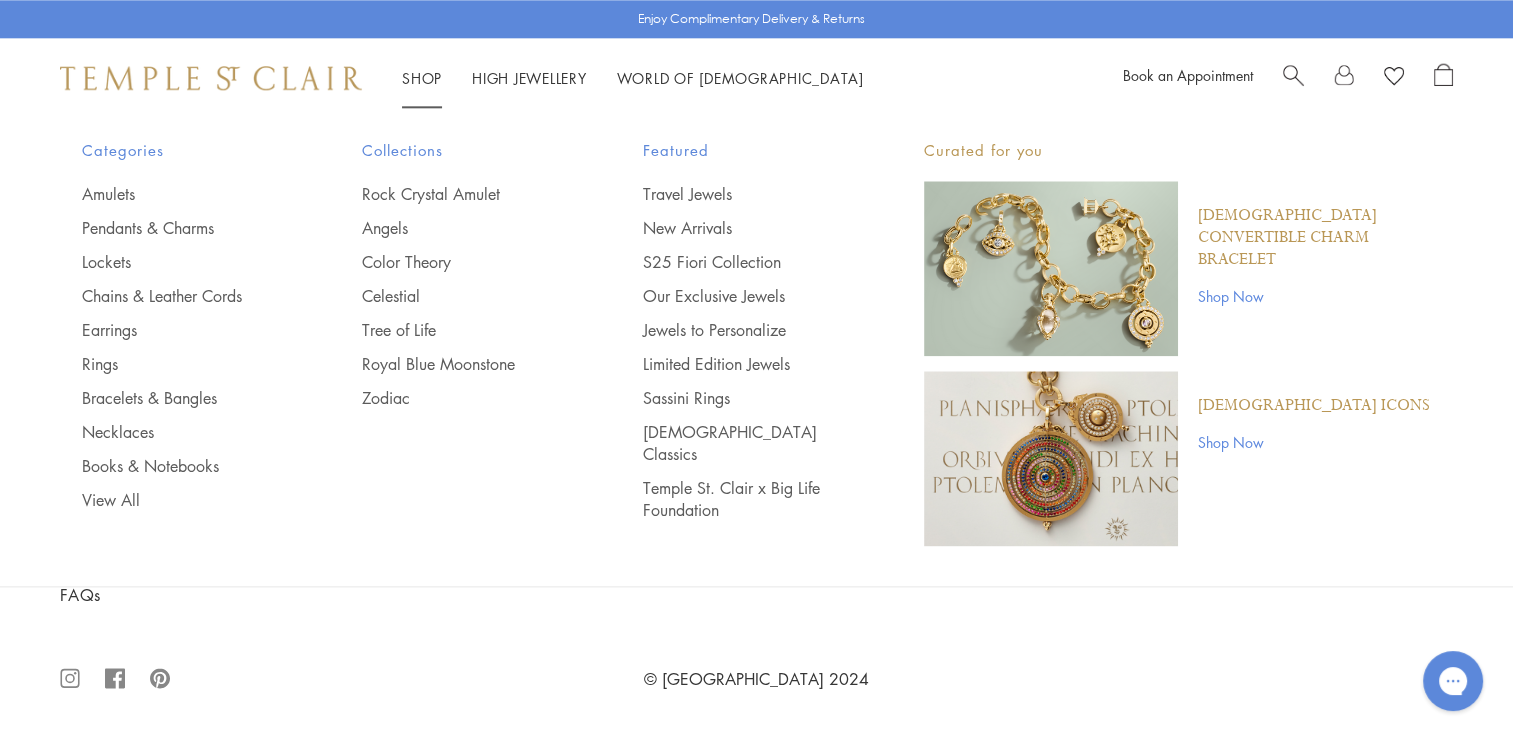 click on "Shop Shop
Categories Amulets   Pendants & Charms   Lockets   Chains & Leather Cords   Earrings   Rings   Bracelets & Bangles   Necklaces   Books & Notebooks   View All   Collections Rock Crystal Amulet   Angels   Color Theory   Celestial   Tree of Life   Royal Blue Moonstone   Zodiac   Featured Travel Jewels   New Arrivals   S25 Fiori Collection   Our Exclusive Jewels   Jewels to Personalize   Limited Edition Jewels   Sassini Rings   Temple Classics   Temple St. Clair x Big Life Foundation    Curated for you
Temple Convertible Charm Bracelet Shop Now" at bounding box center (756, 78) 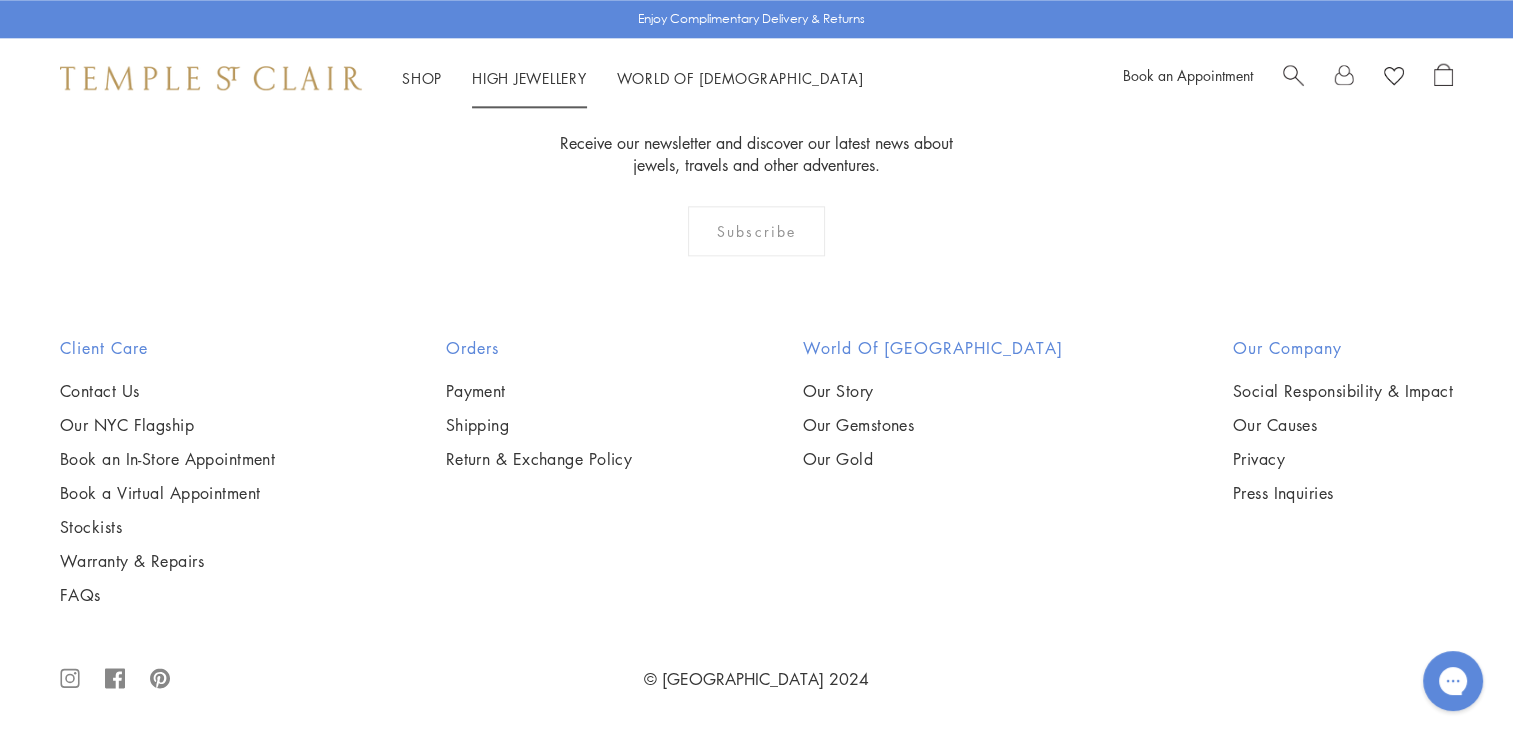click on "High Jewellery High Jewellery" at bounding box center [529, 78] 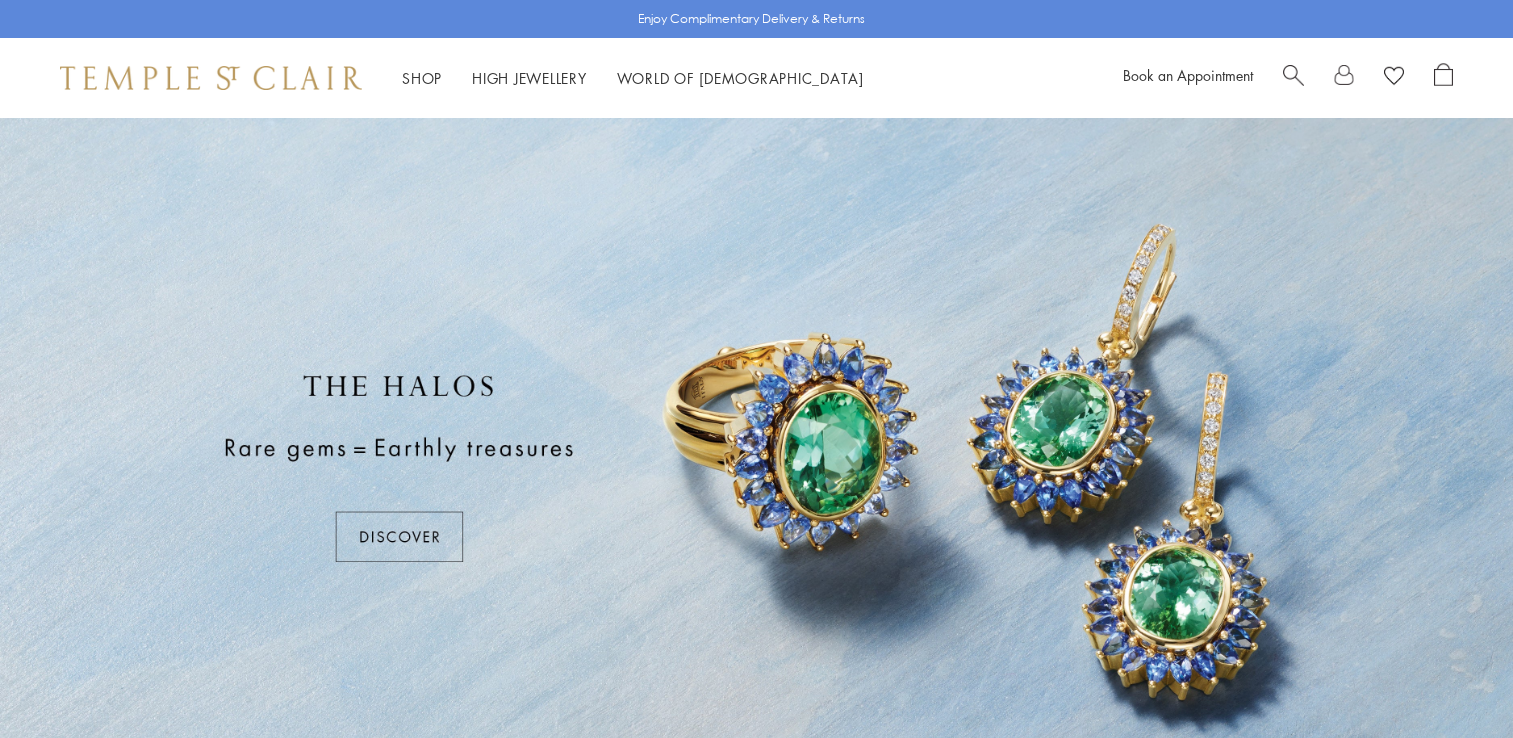 scroll, scrollTop: 0, scrollLeft: 0, axis: both 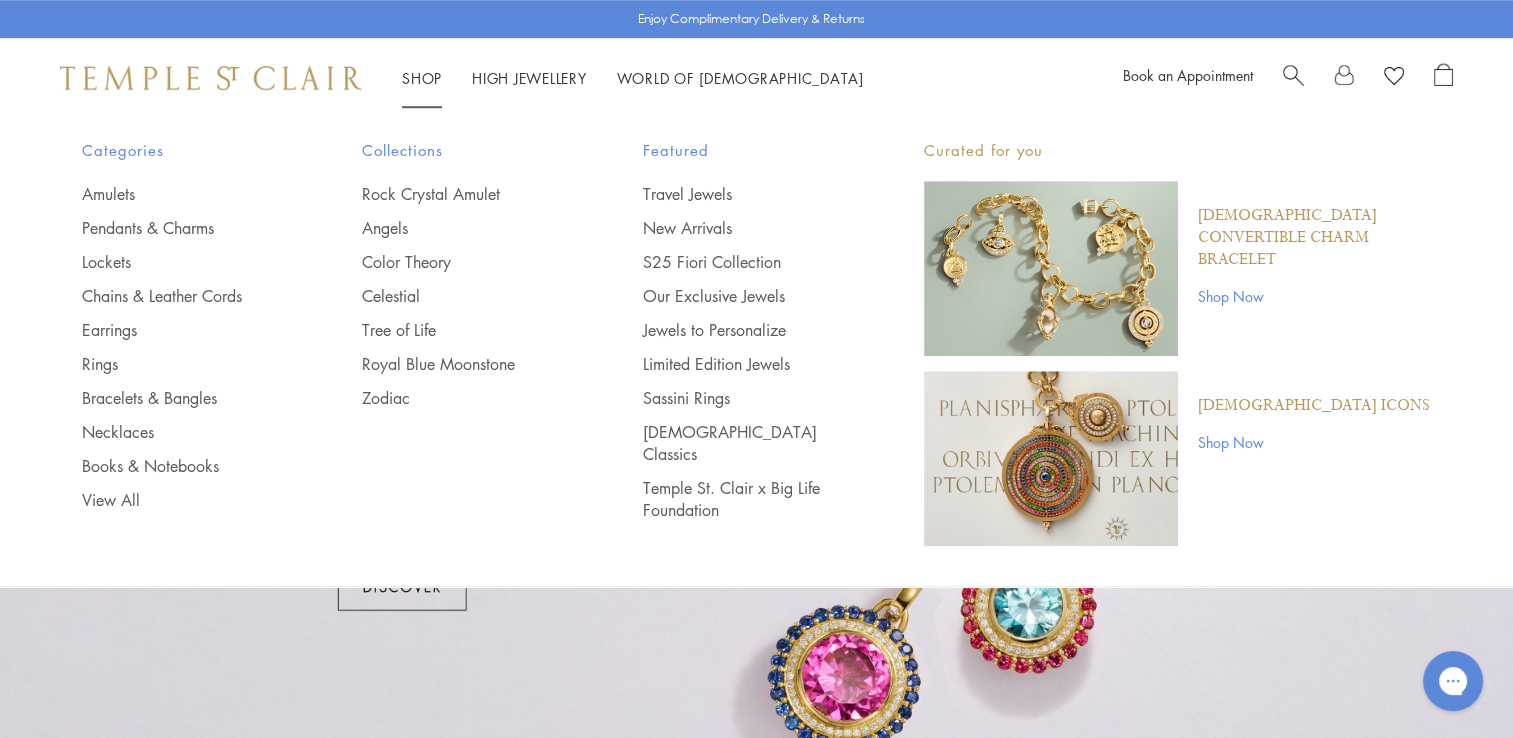 click on "Shop Shop" at bounding box center (422, 78) 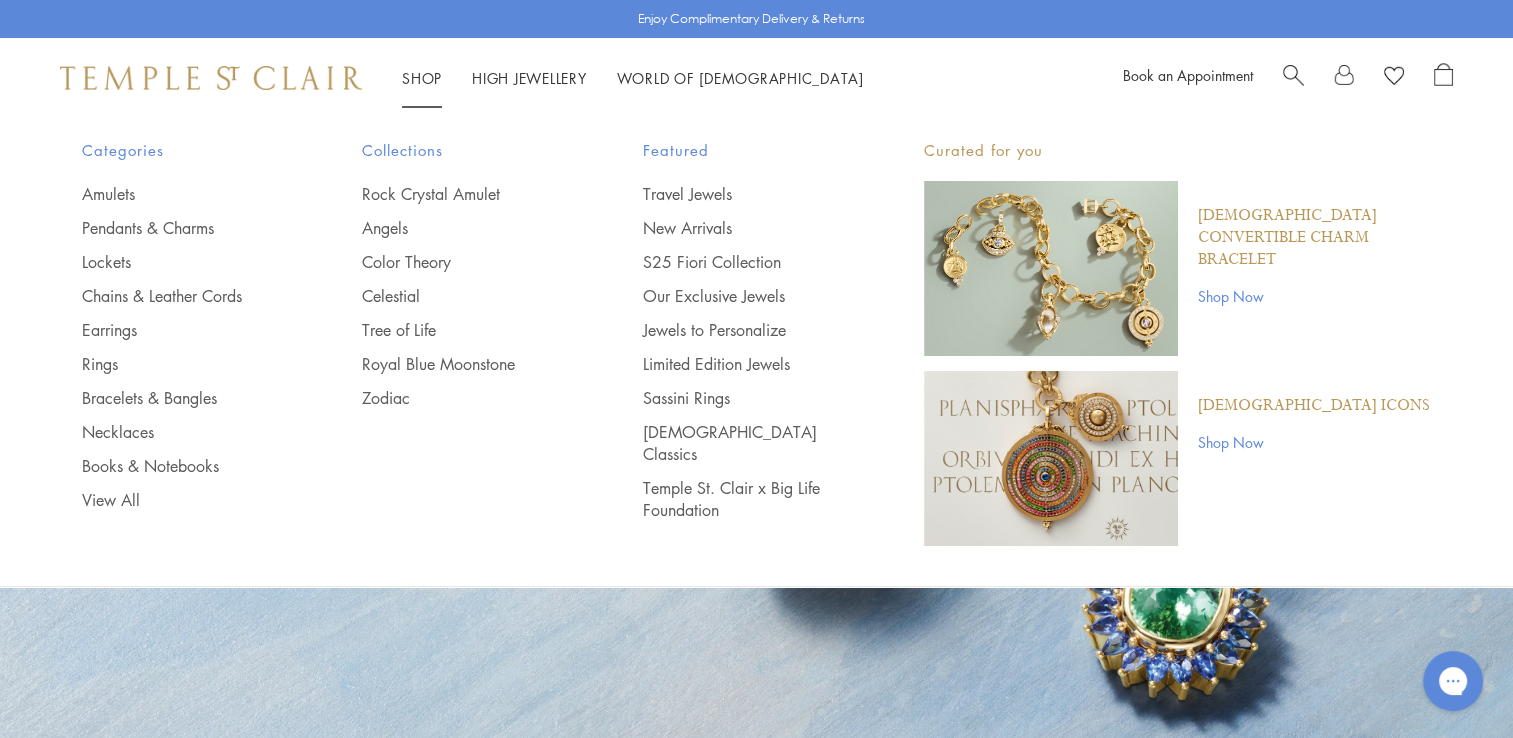 click at bounding box center [1051, 268] 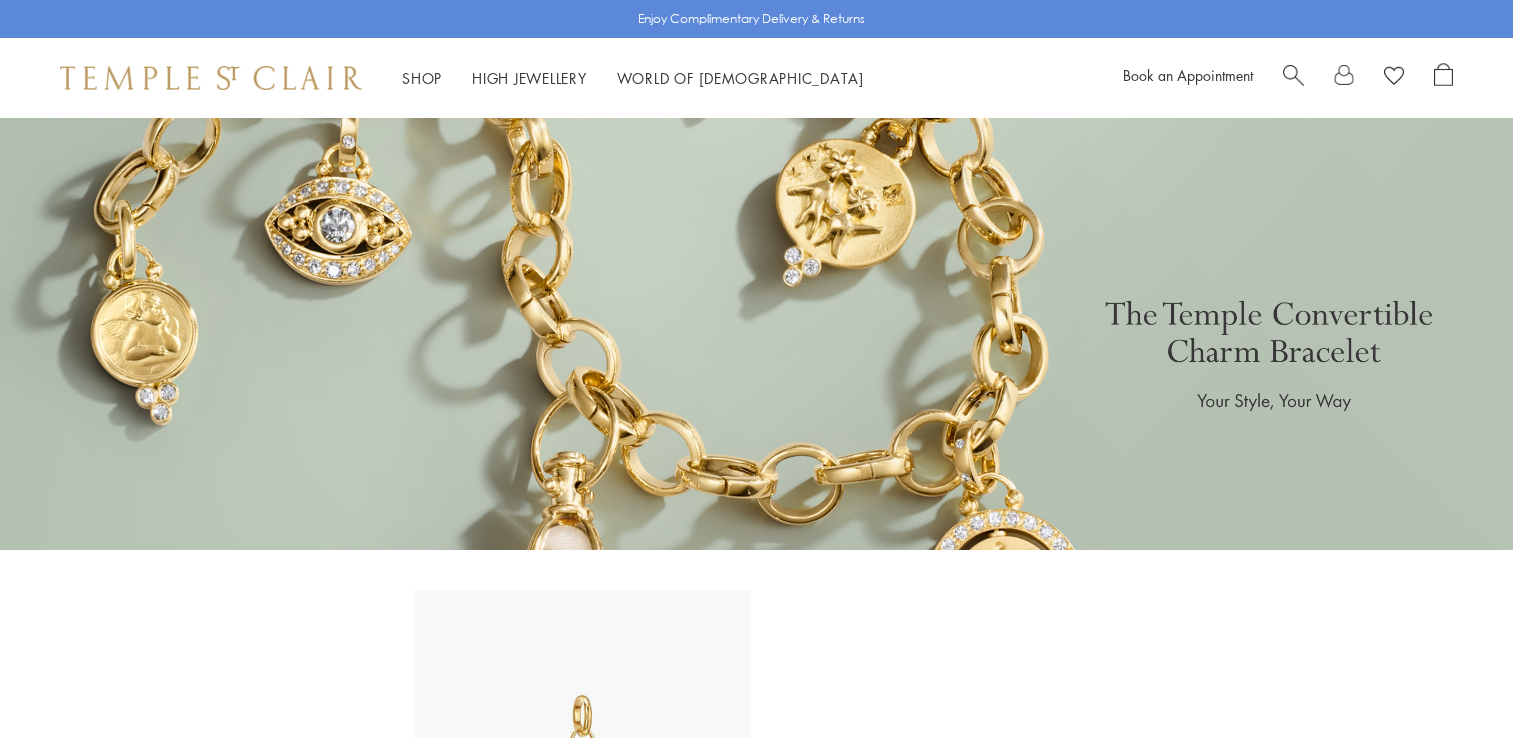 scroll, scrollTop: 0, scrollLeft: 0, axis: both 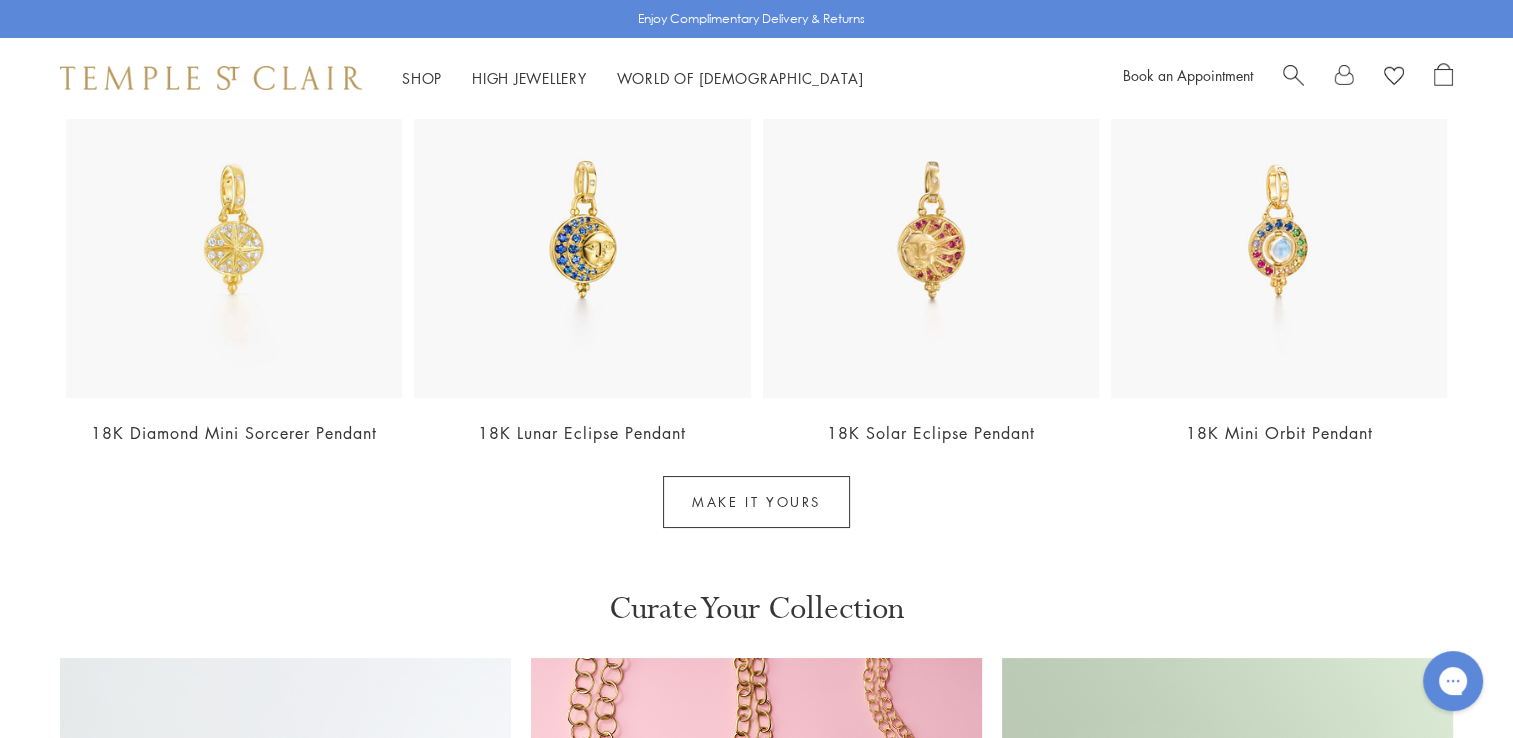 click on "MAKE IT YOURS" at bounding box center [756, 502] 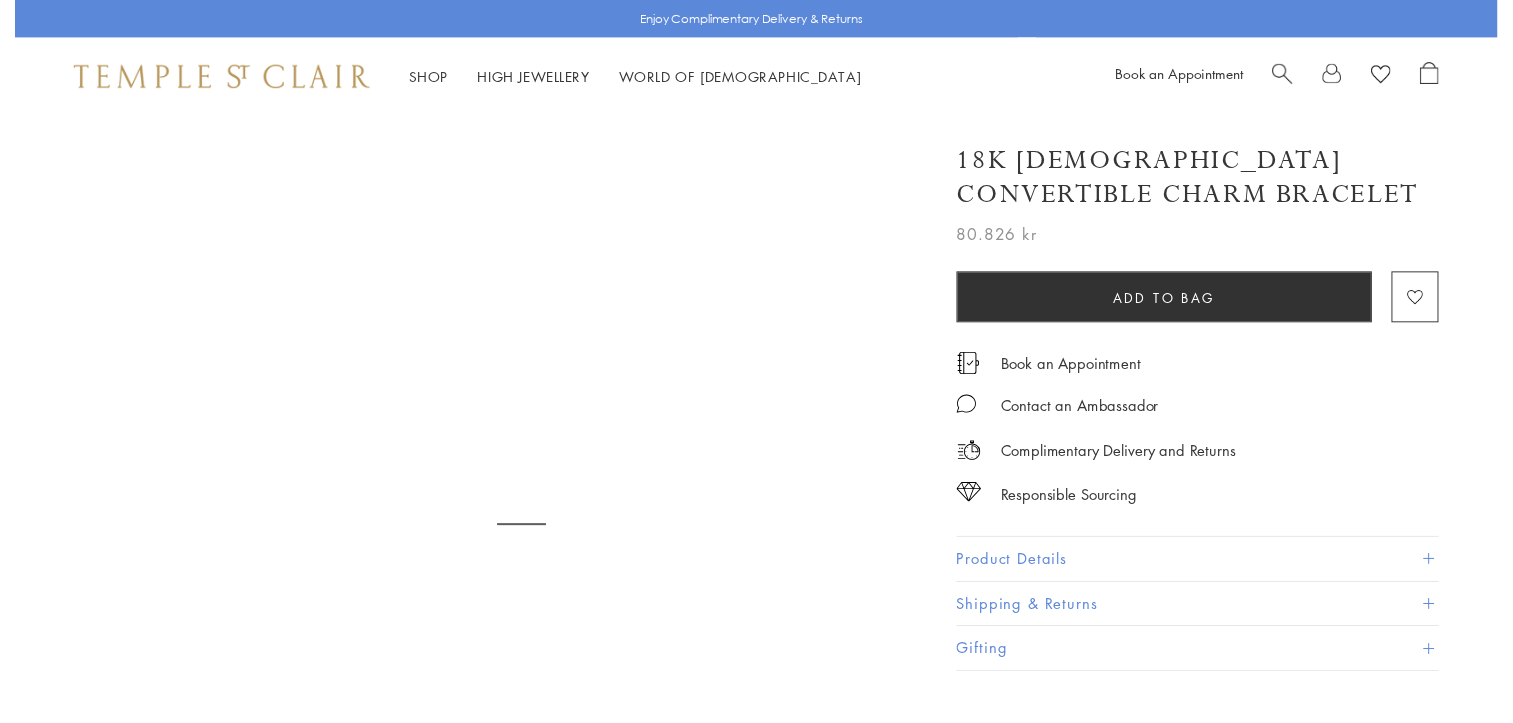scroll, scrollTop: 0, scrollLeft: 0, axis: both 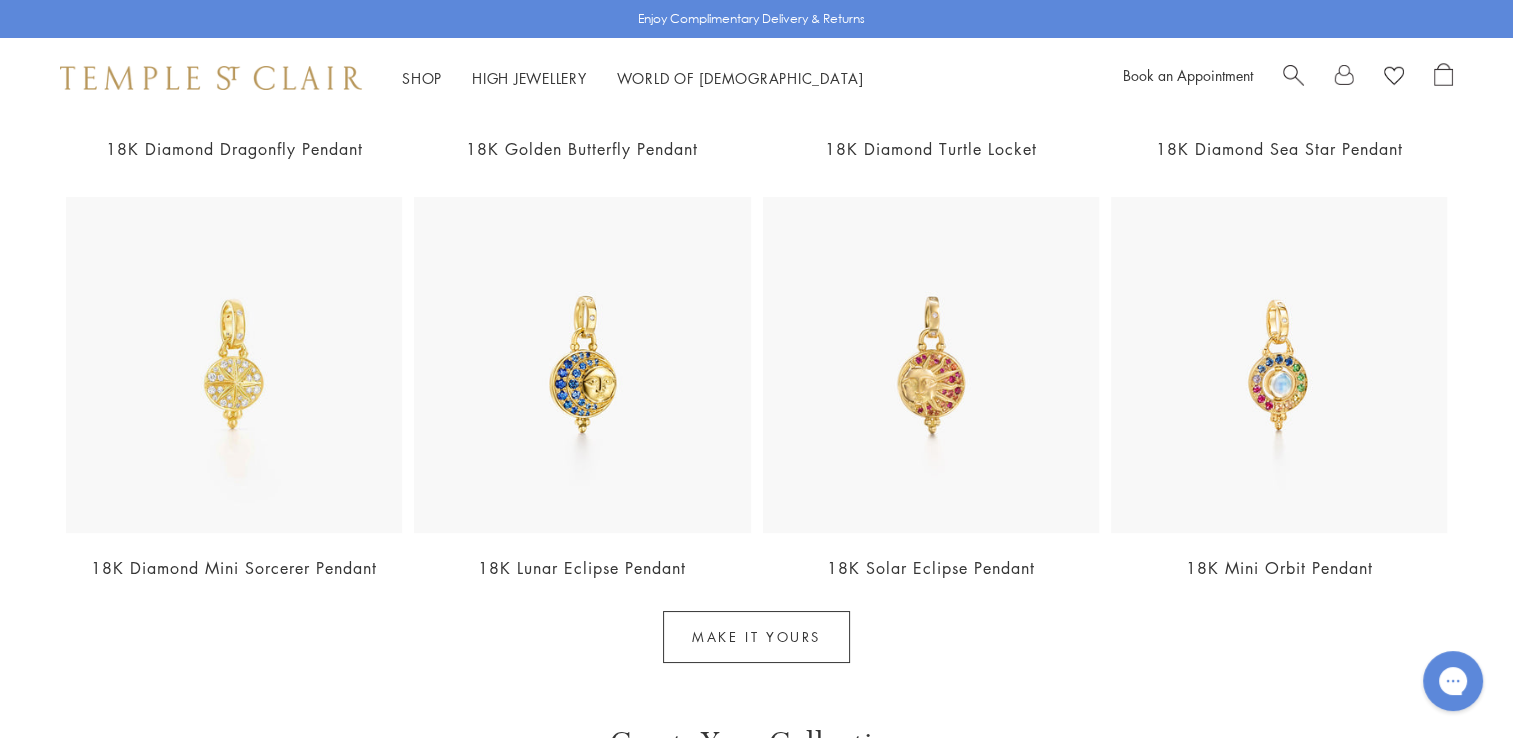 click at bounding box center [931, 365] 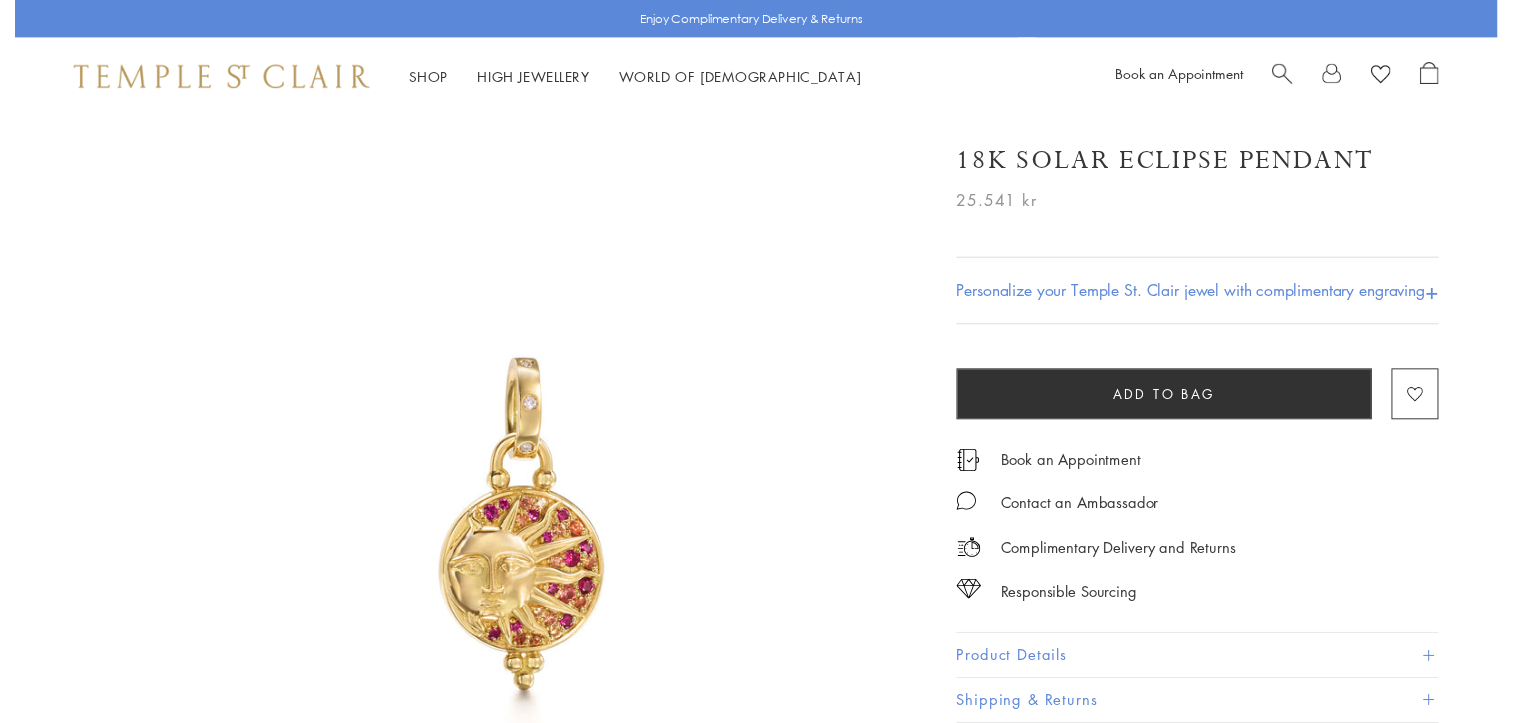 scroll, scrollTop: 0, scrollLeft: 0, axis: both 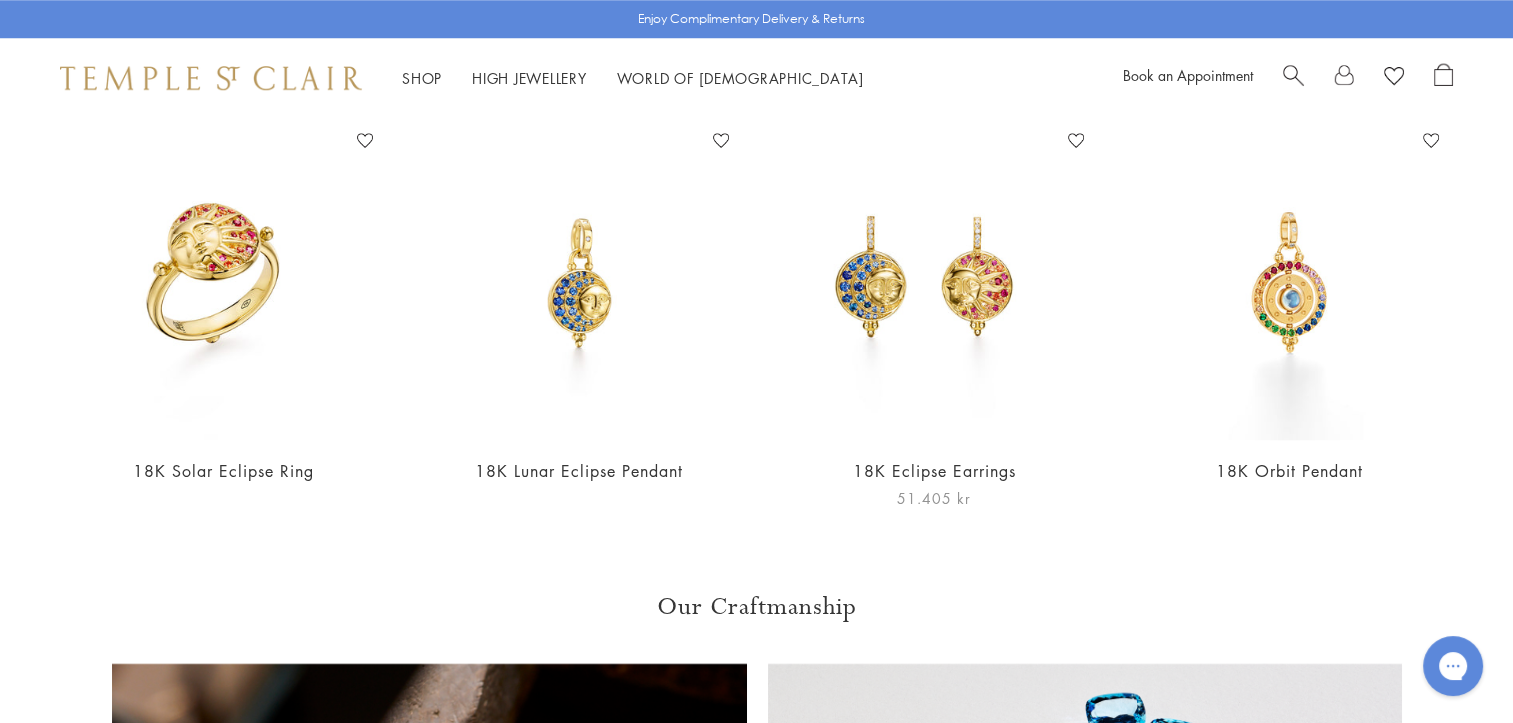 click at bounding box center [934, 282] 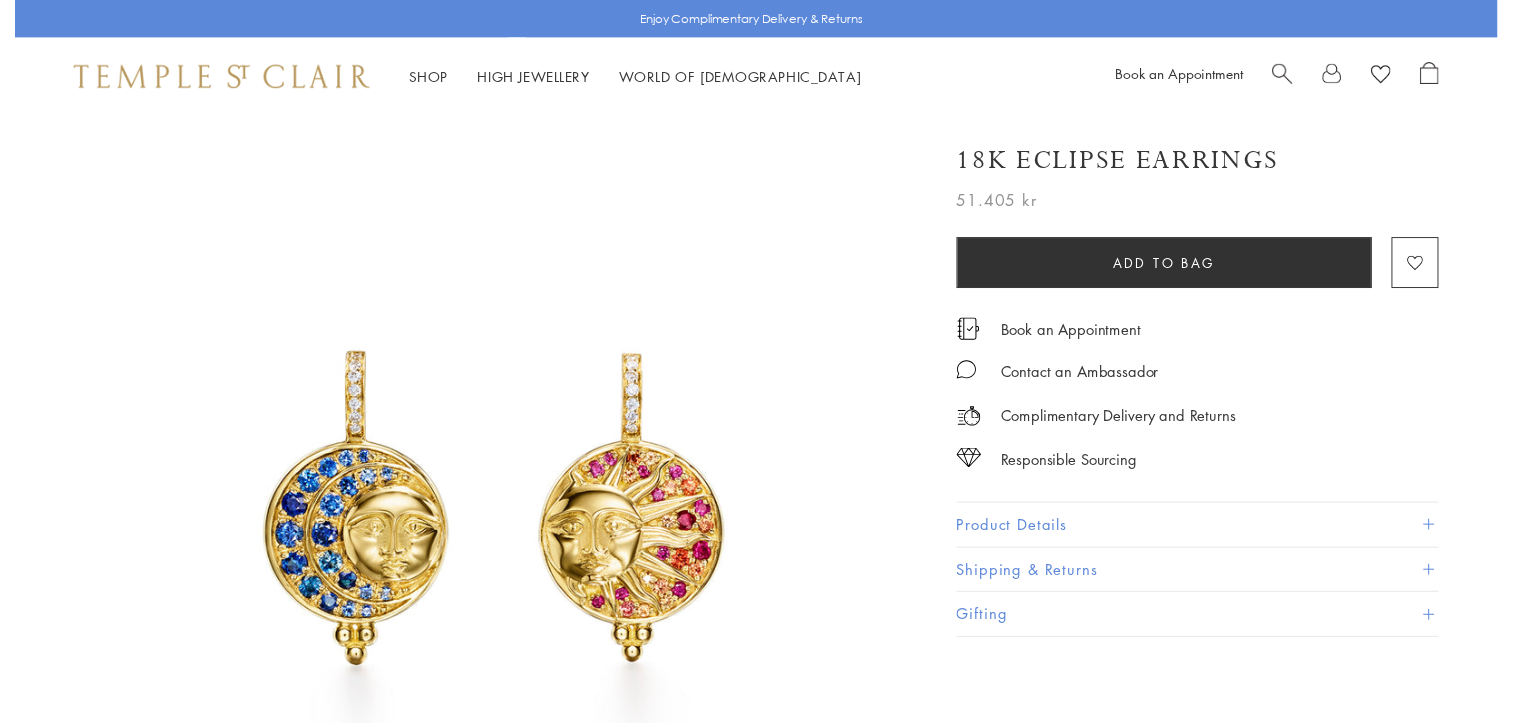 scroll, scrollTop: 0, scrollLeft: 0, axis: both 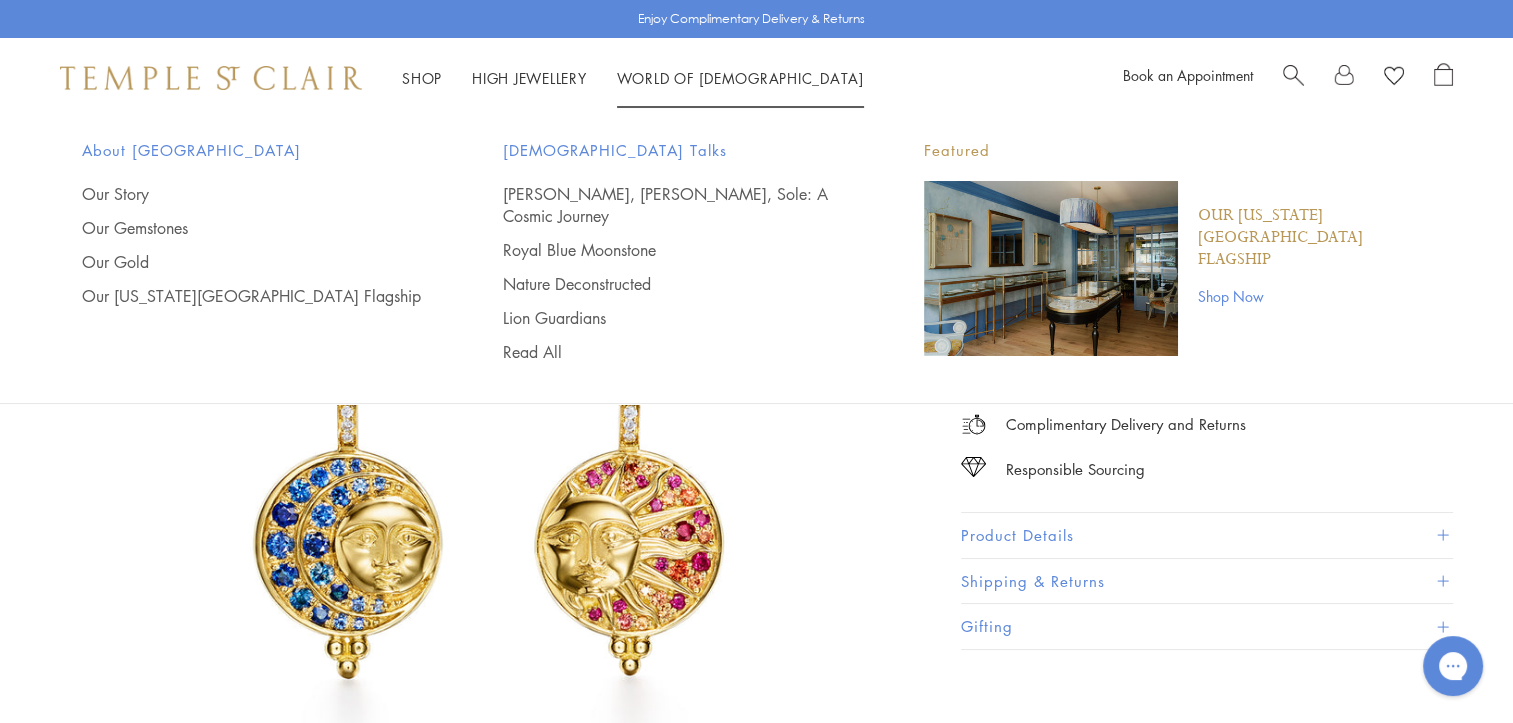 click on "World of Temple World of Temple" at bounding box center [740, 78] 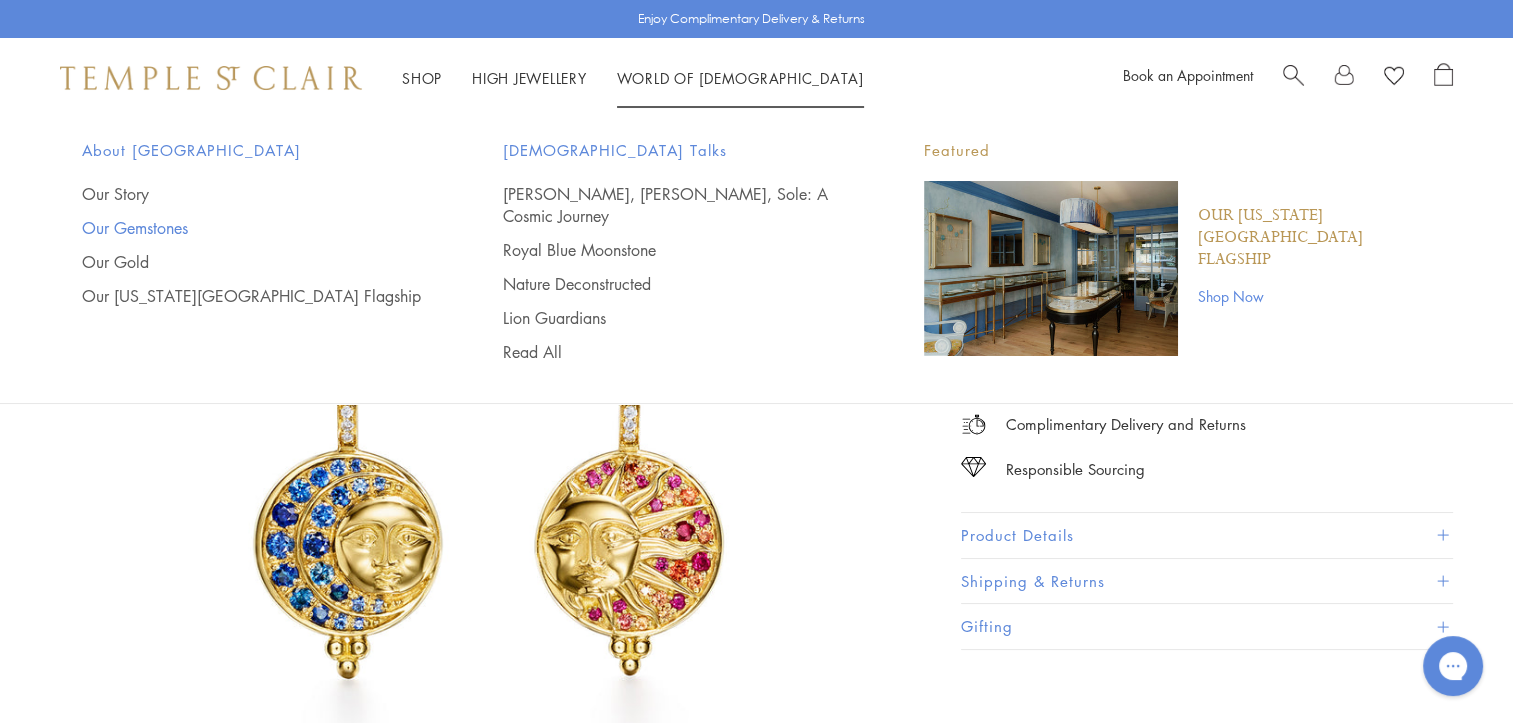 click on "Our Gemstones" at bounding box center (252, 228) 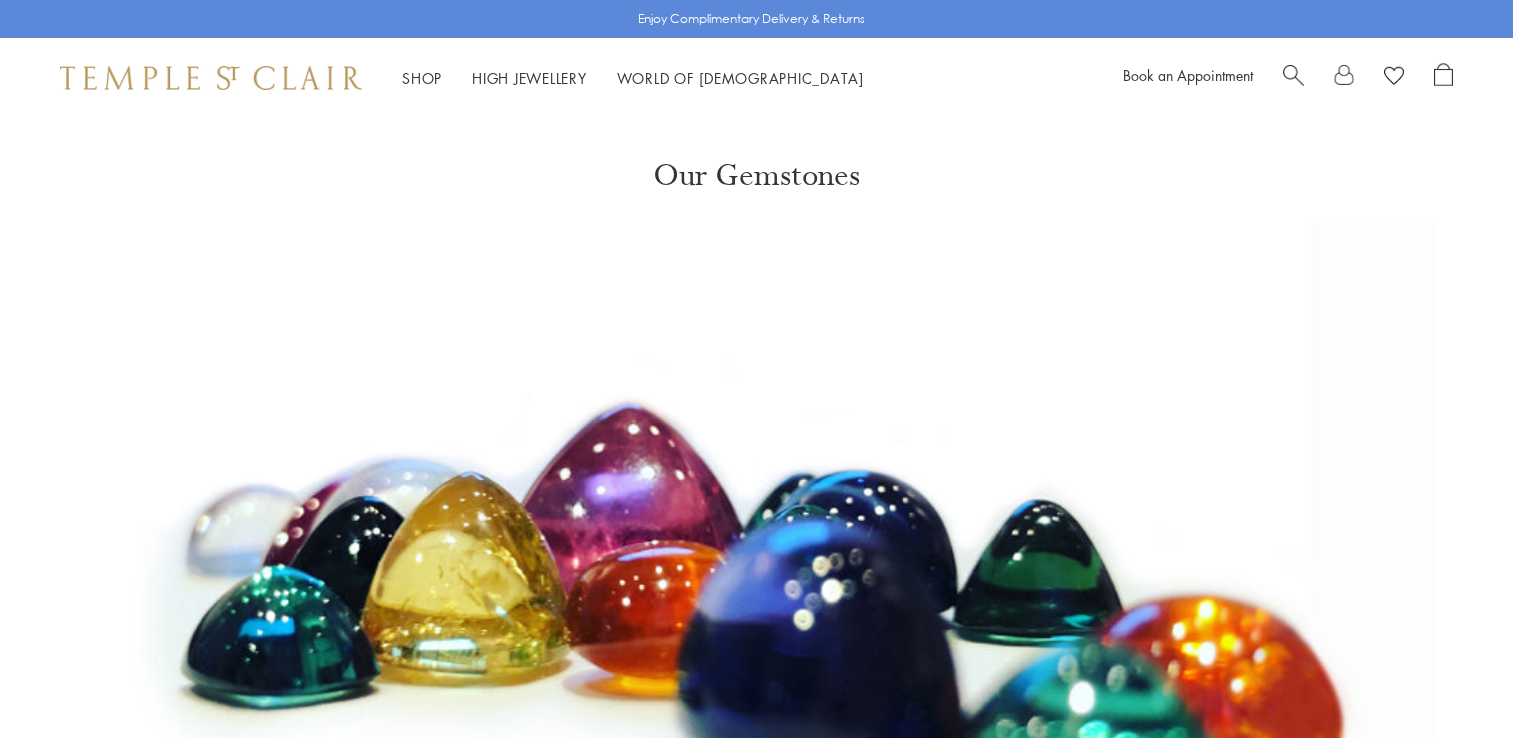 scroll, scrollTop: 0, scrollLeft: 0, axis: both 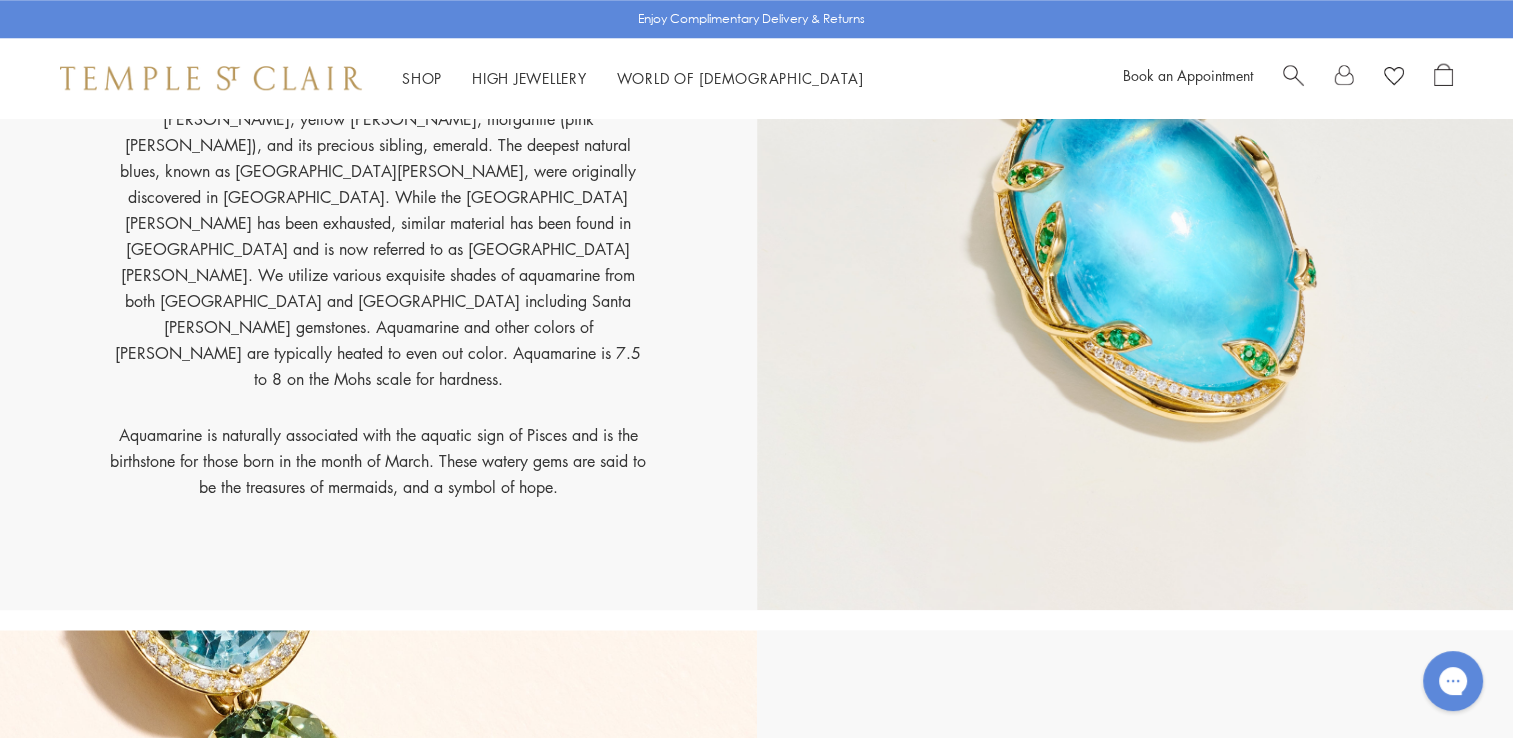 click at bounding box center [1135, 211] 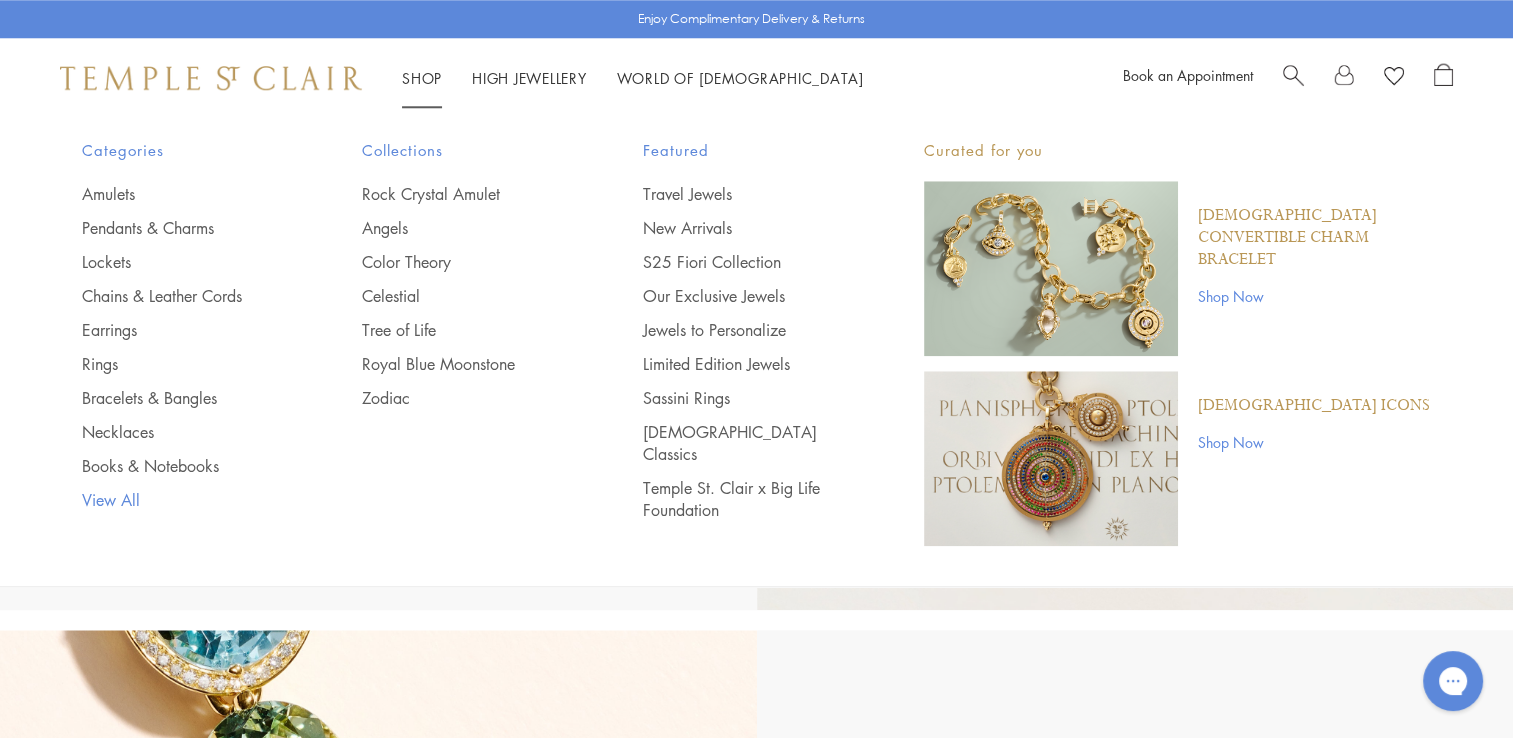 click on "View All" at bounding box center (182, 500) 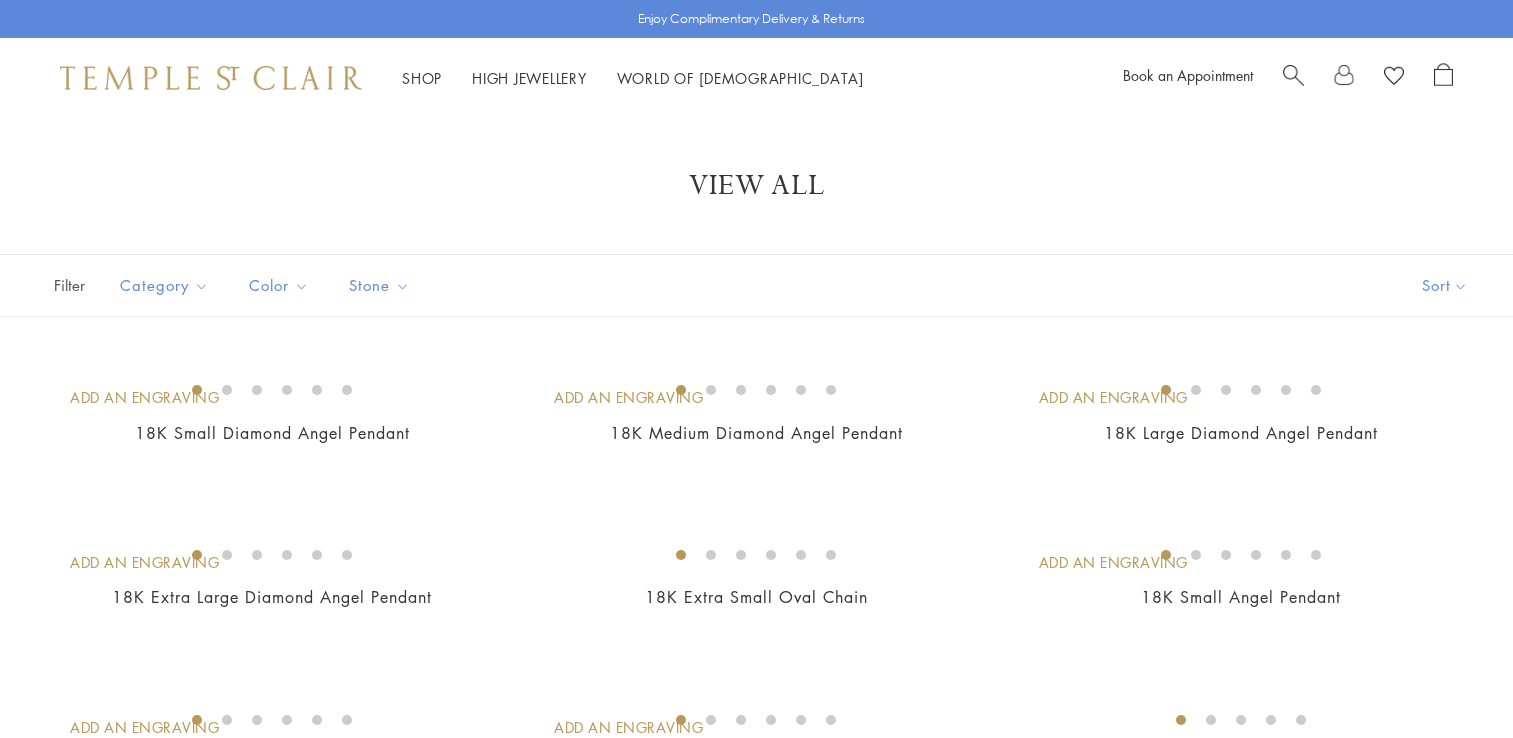 scroll, scrollTop: 0, scrollLeft: 0, axis: both 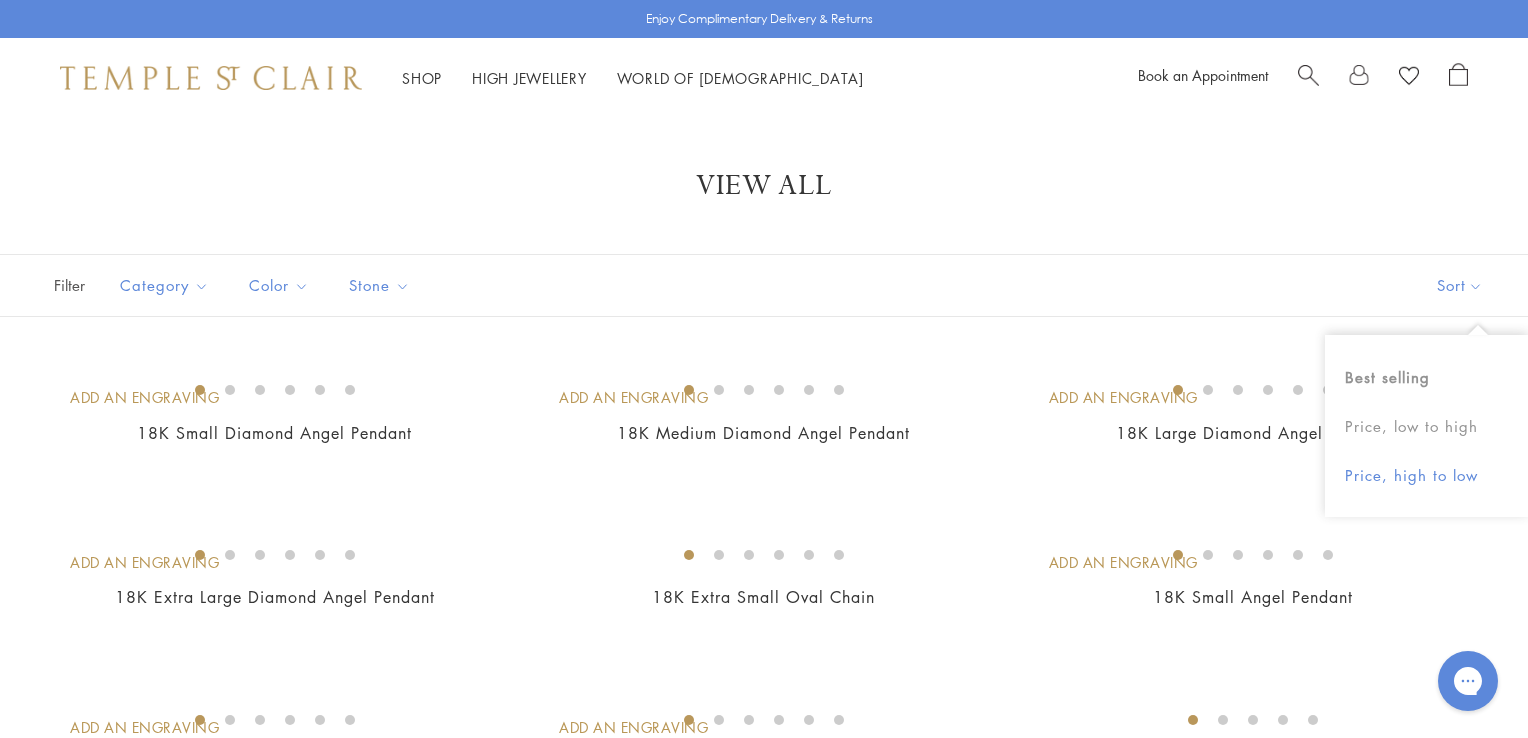 click on "Price, high to low" at bounding box center [1426, 475] 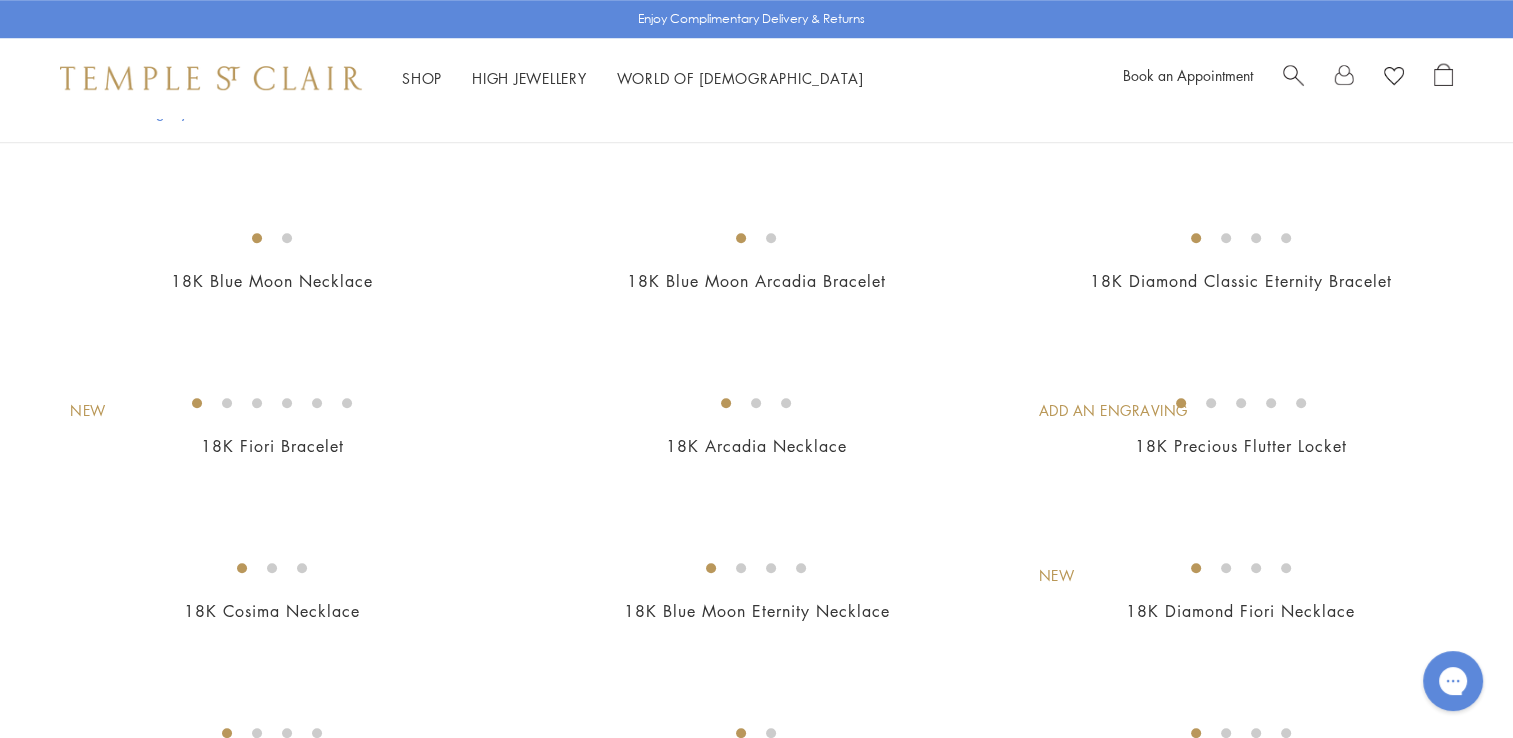 scroll, scrollTop: 1804, scrollLeft: 0, axis: vertical 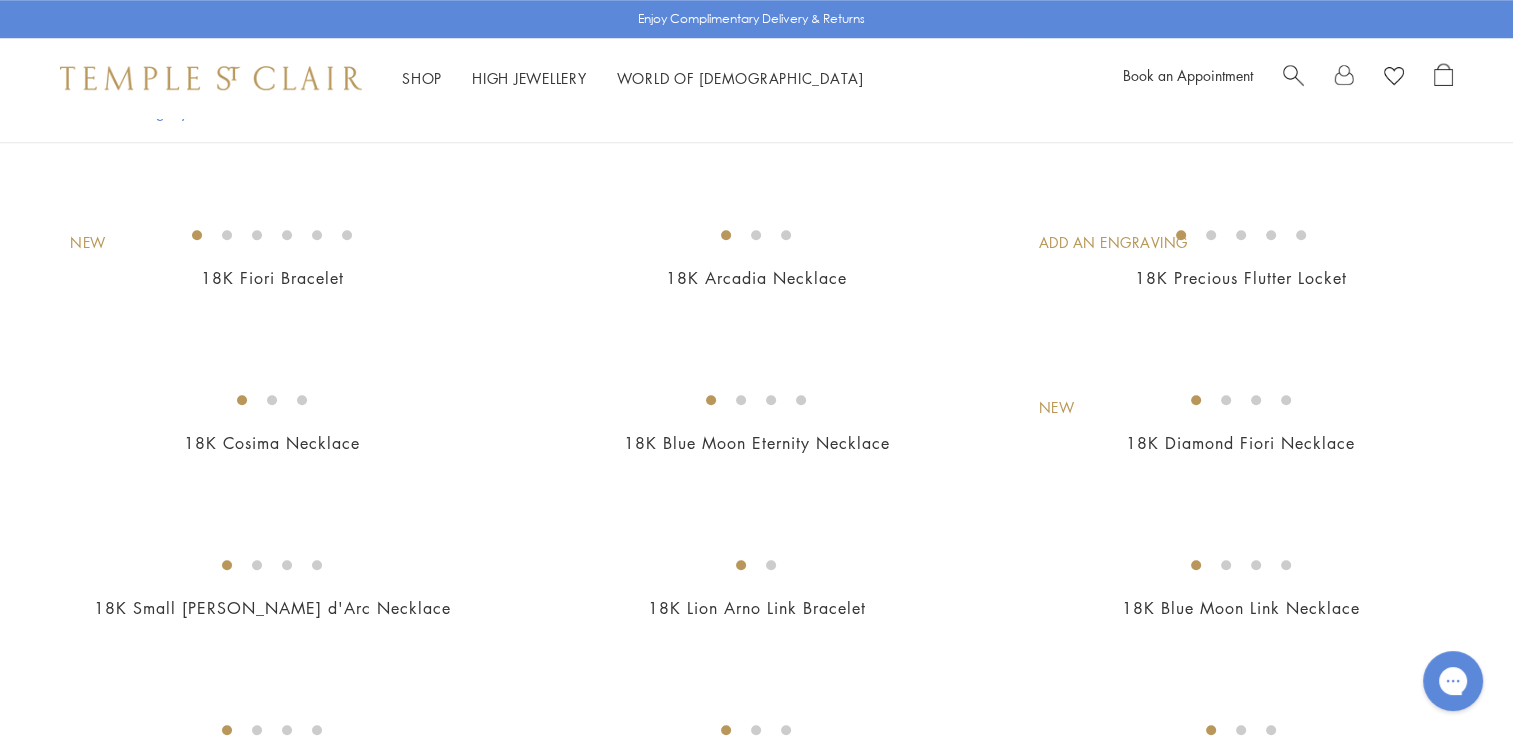 click at bounding box center [0, 0] 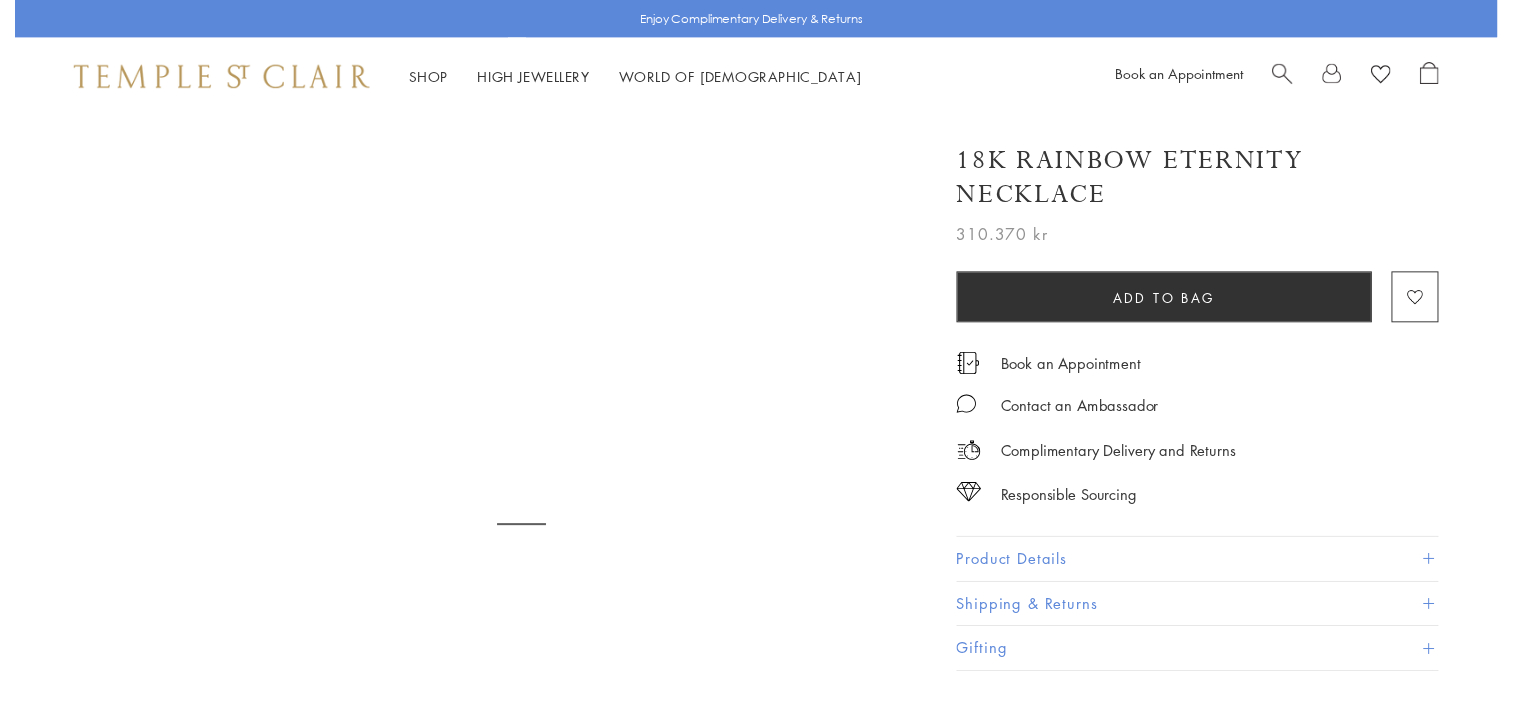 scroll, scrollTop: 0, scrollLeft: 0, axis: both 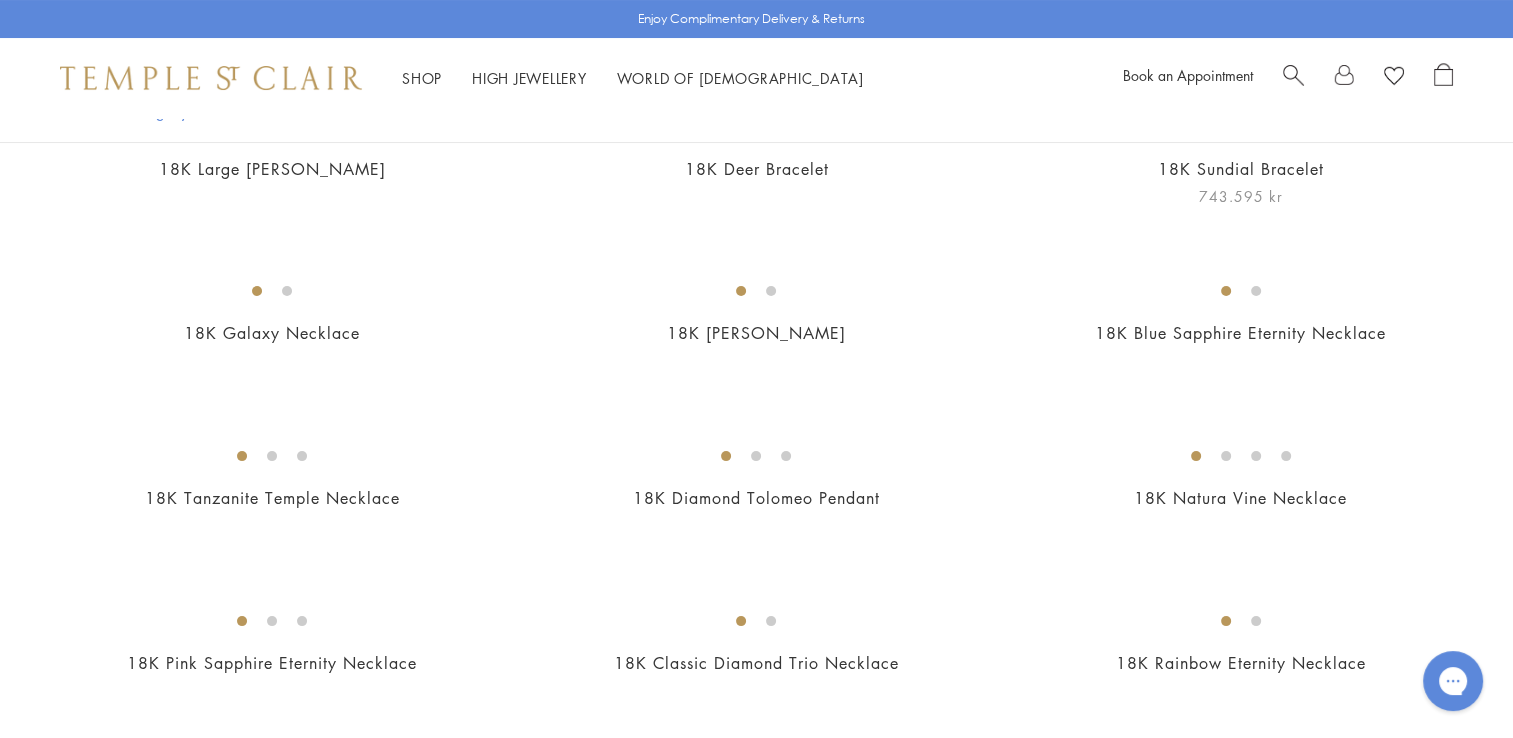 click at bounding box center [0, 0] 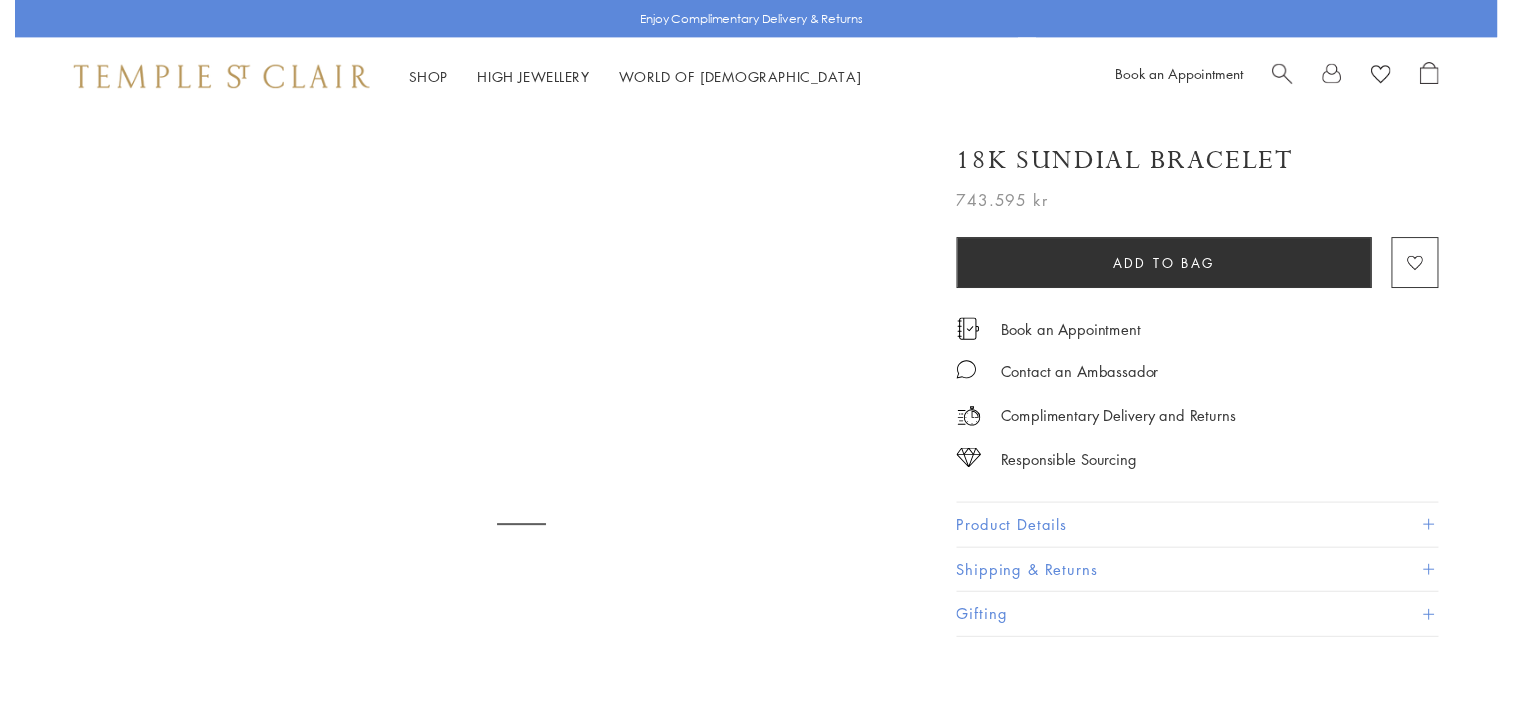 scroll, scrollTop: 0, scrollLeft: 0, axis: both 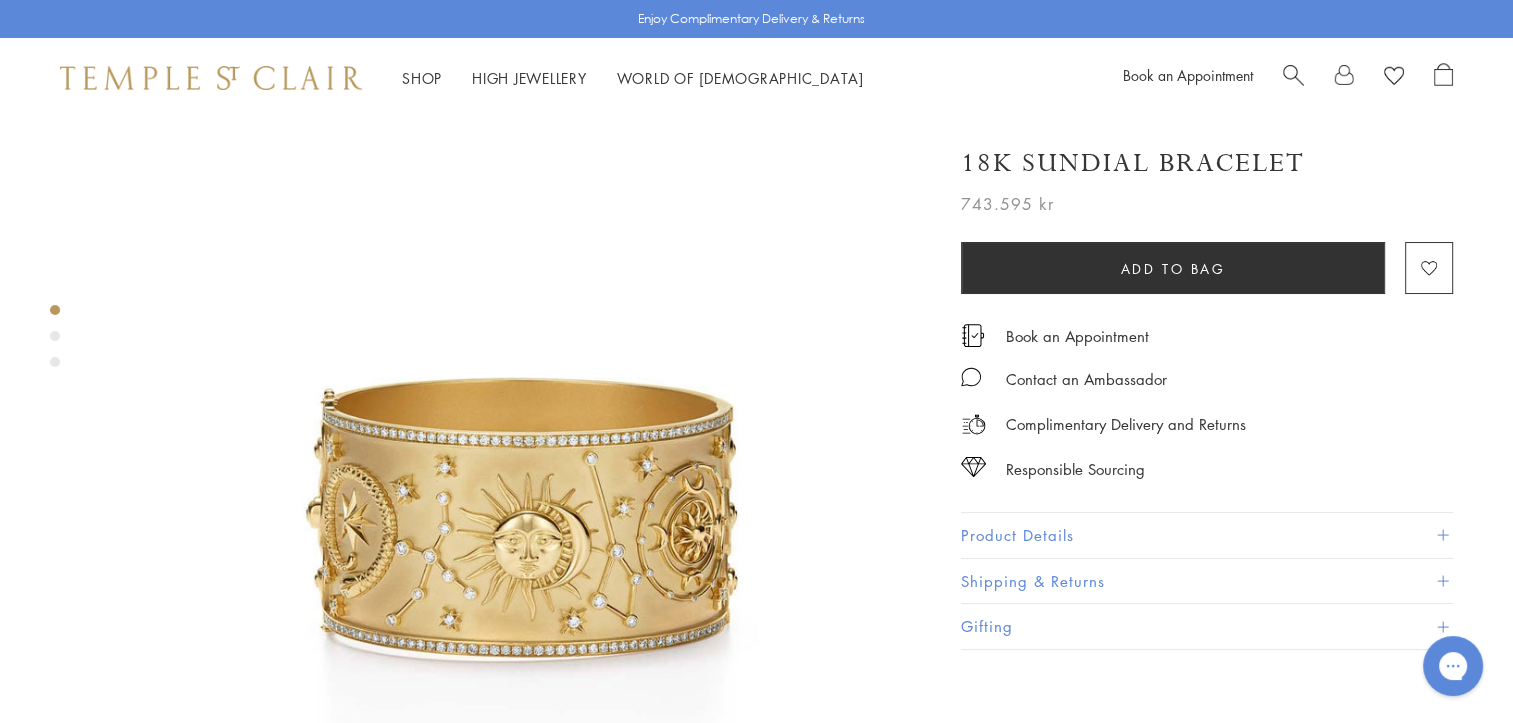 click at bounding box center (55, 336) 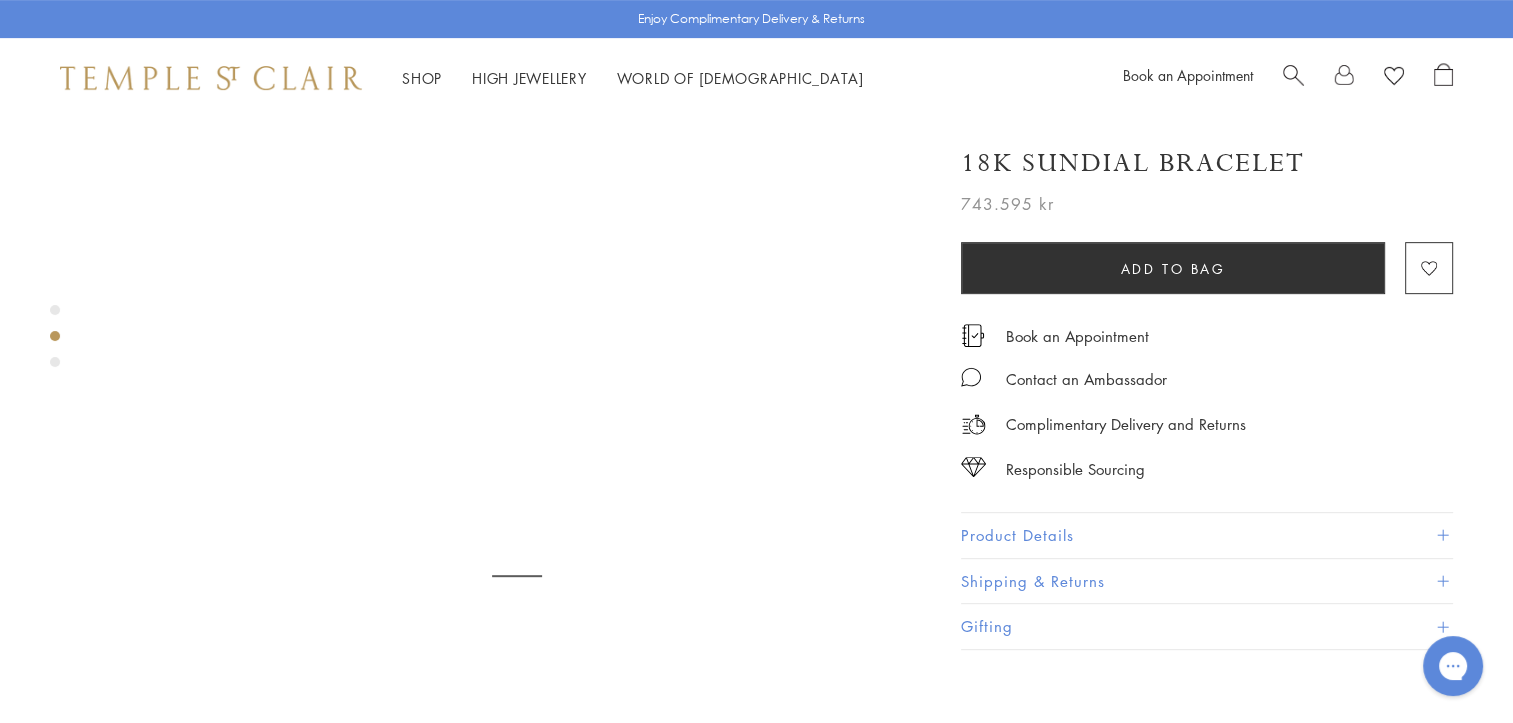 scroll, scrollTop: 871, scrollLeft: 0, axis: vertical 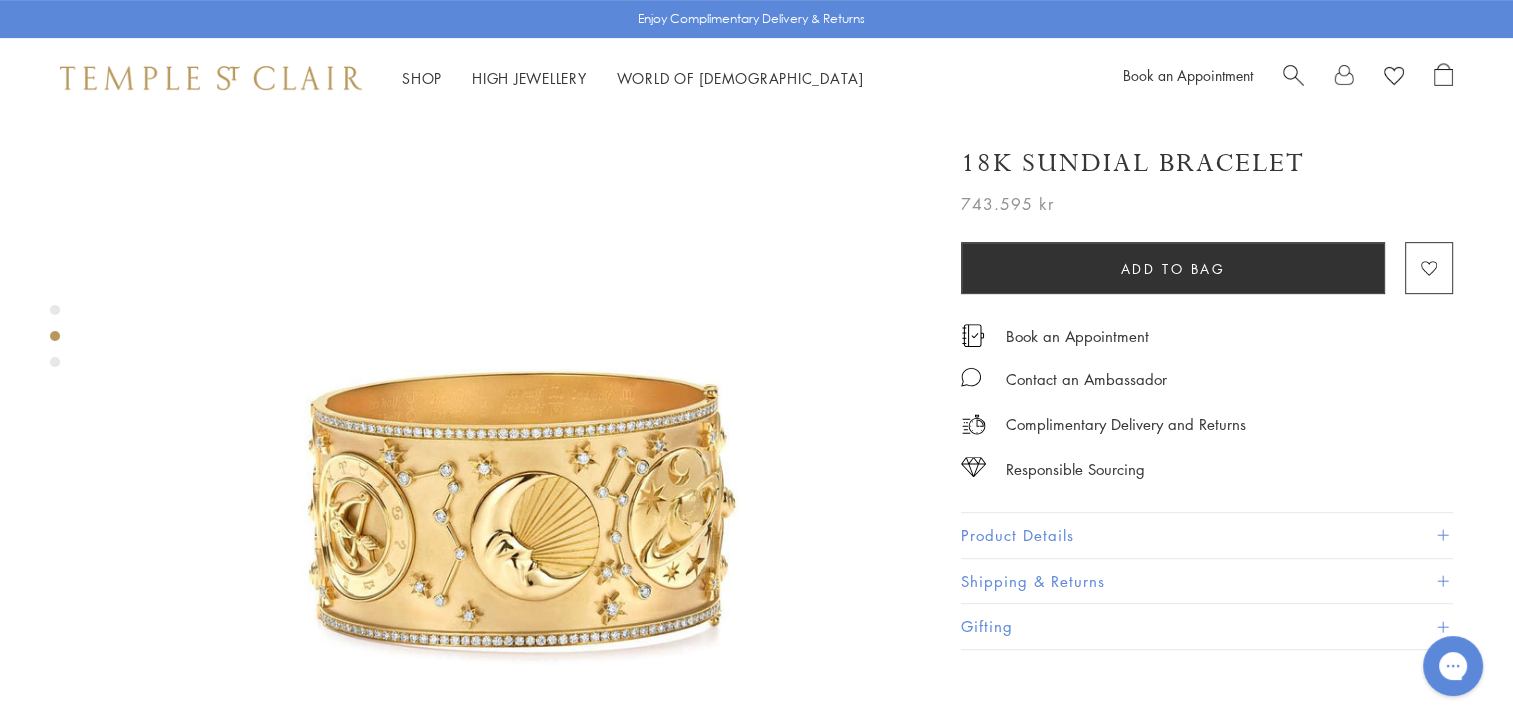 click at bounding box center (55, 362) 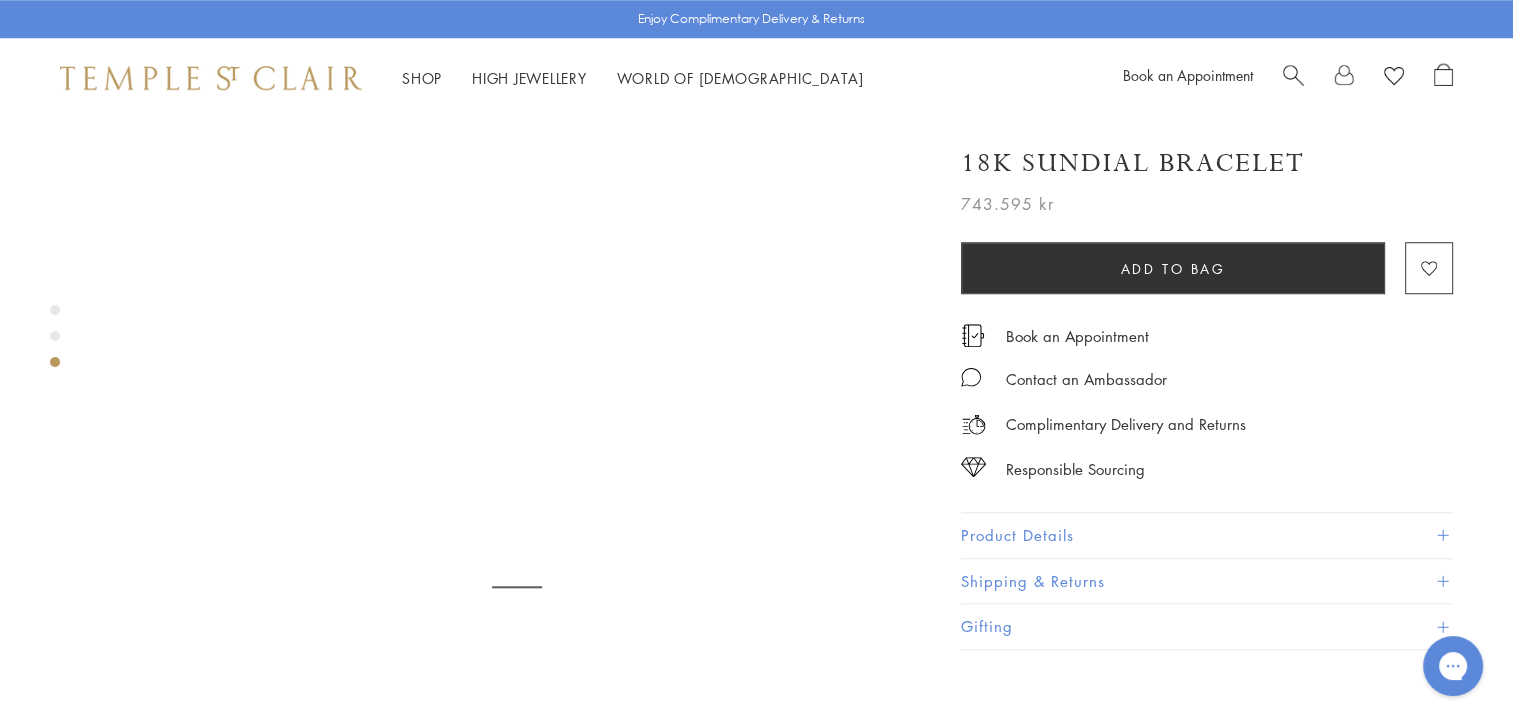 scroll, scrollTop: 1704, scrollLeft: 0, axis: vertical 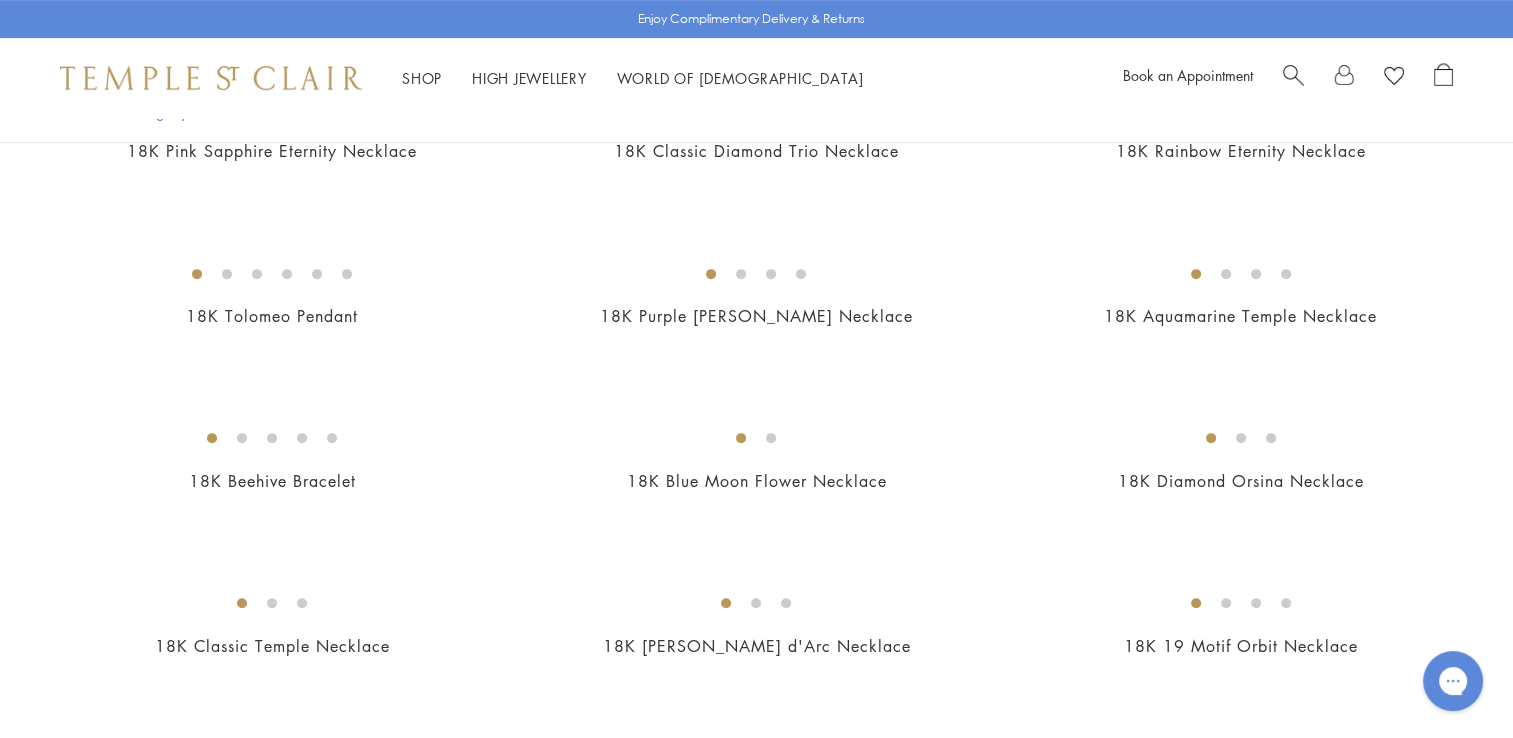 click at bounding box center (0, 0) 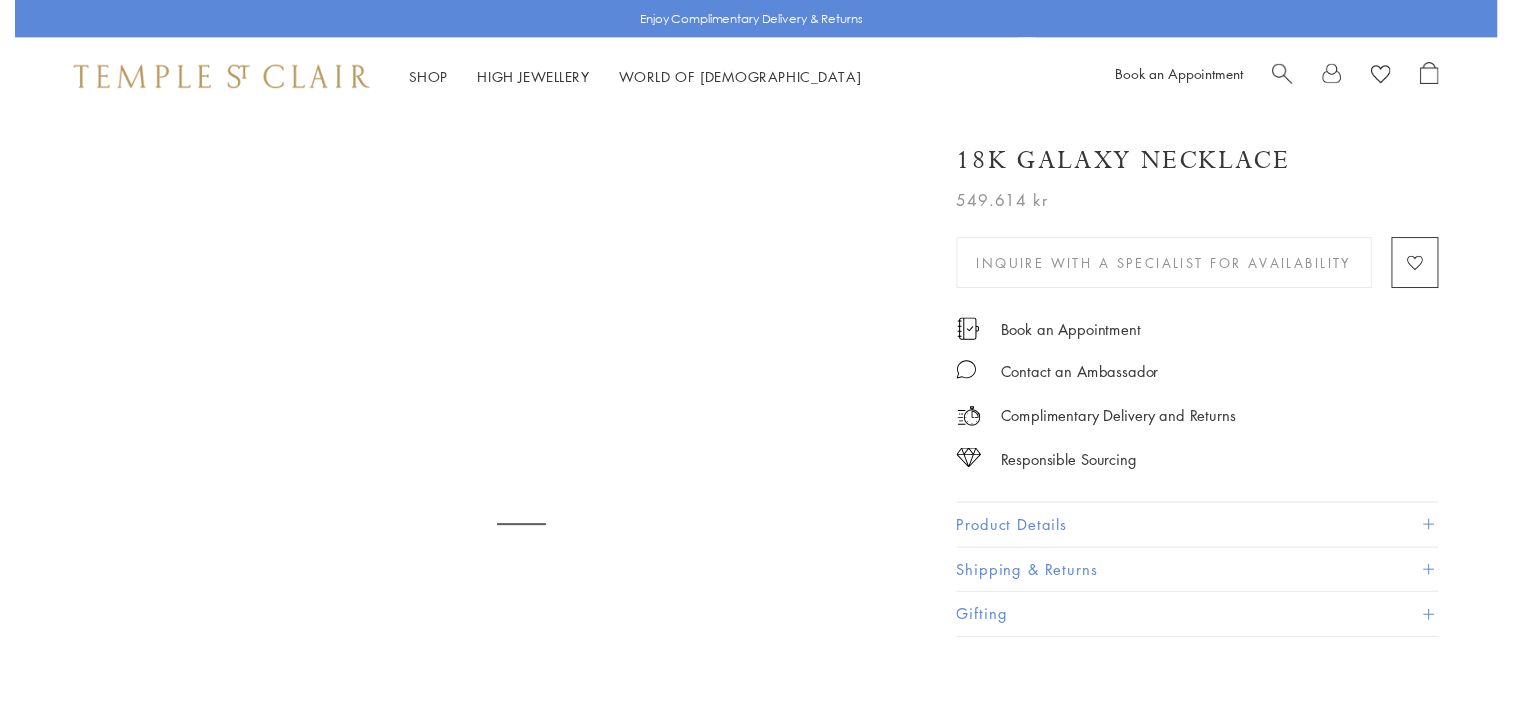 scroll, scrollTop: 0, scrollLeft: 0, axis: both 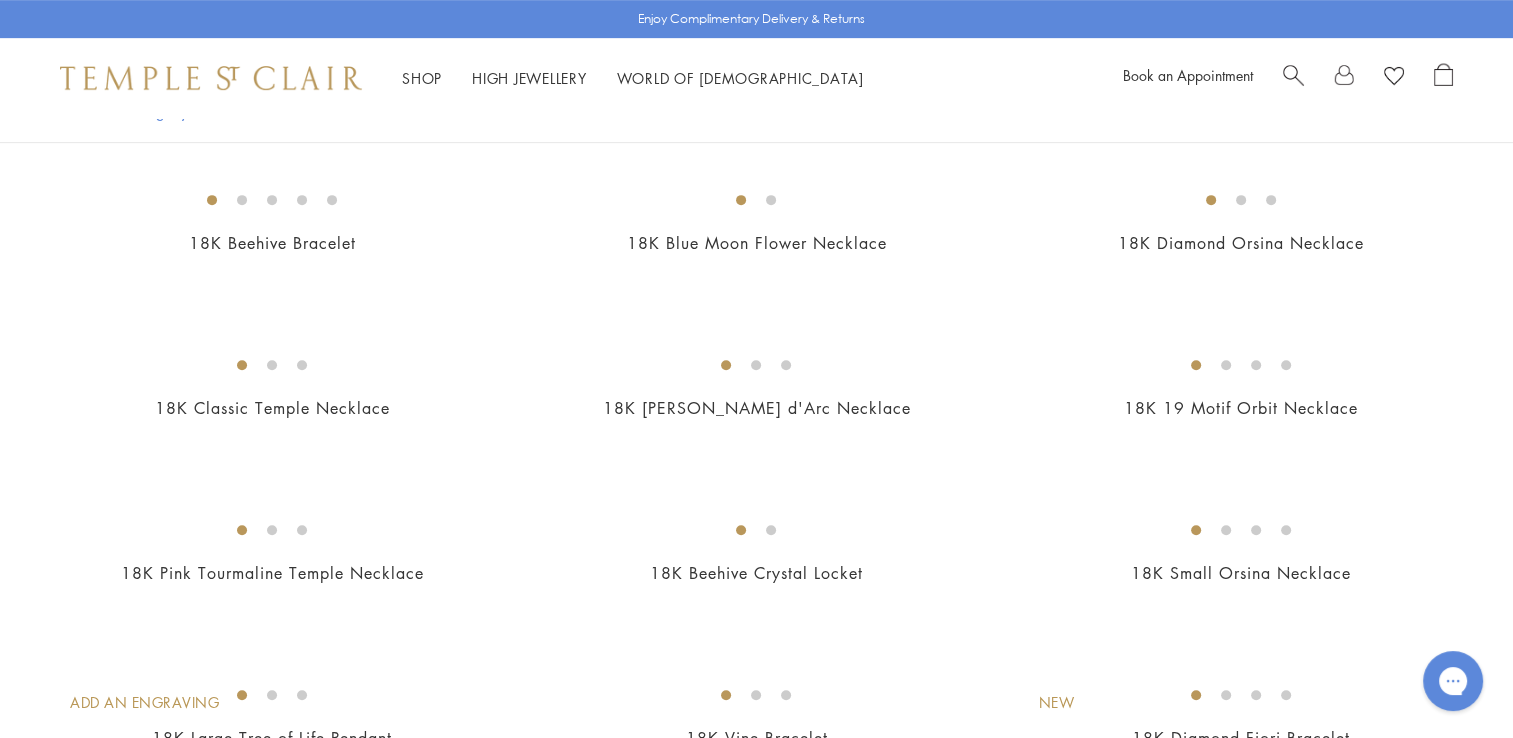 click at bounding box center (0, 0) 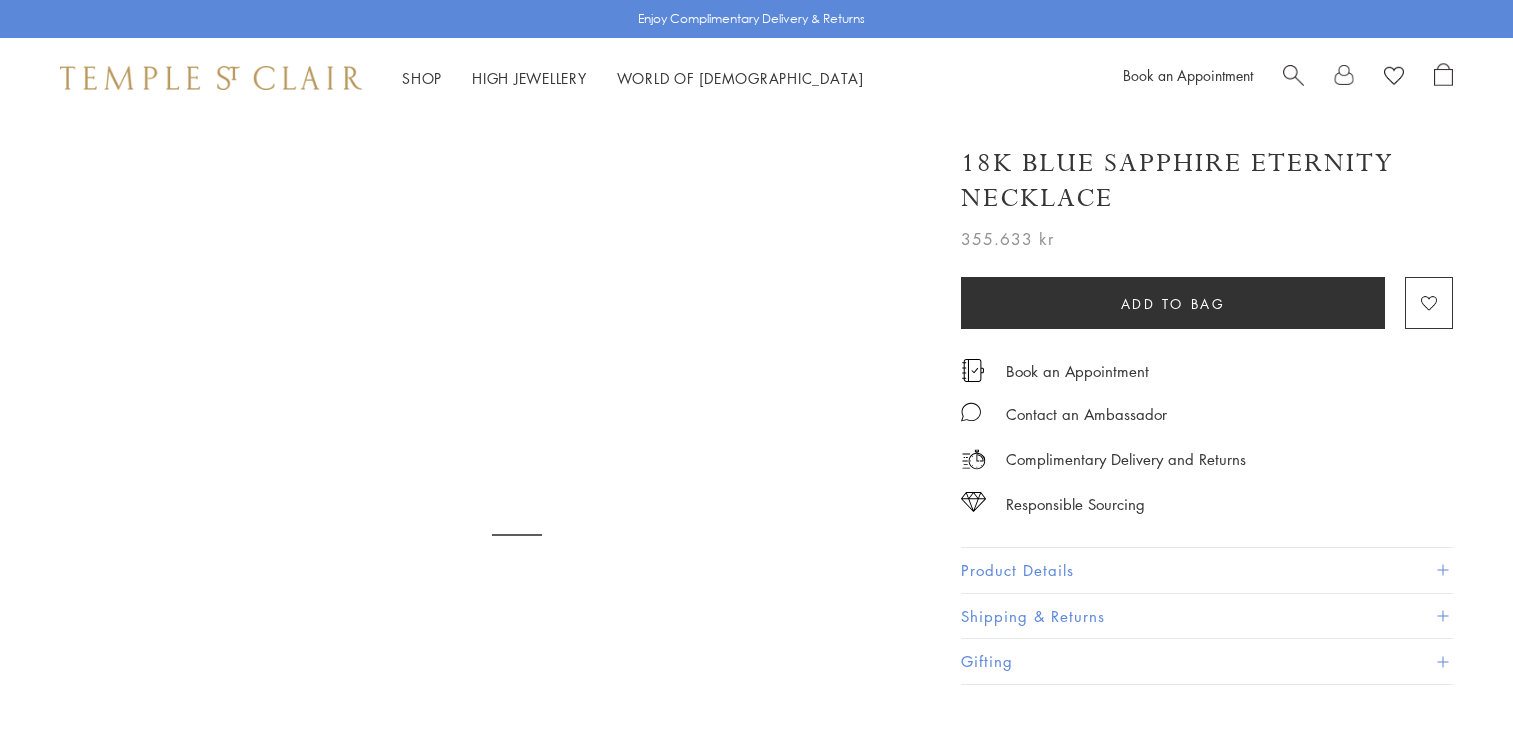 scroll, scrollTop: 0, scrollLeft: 0, axis: both 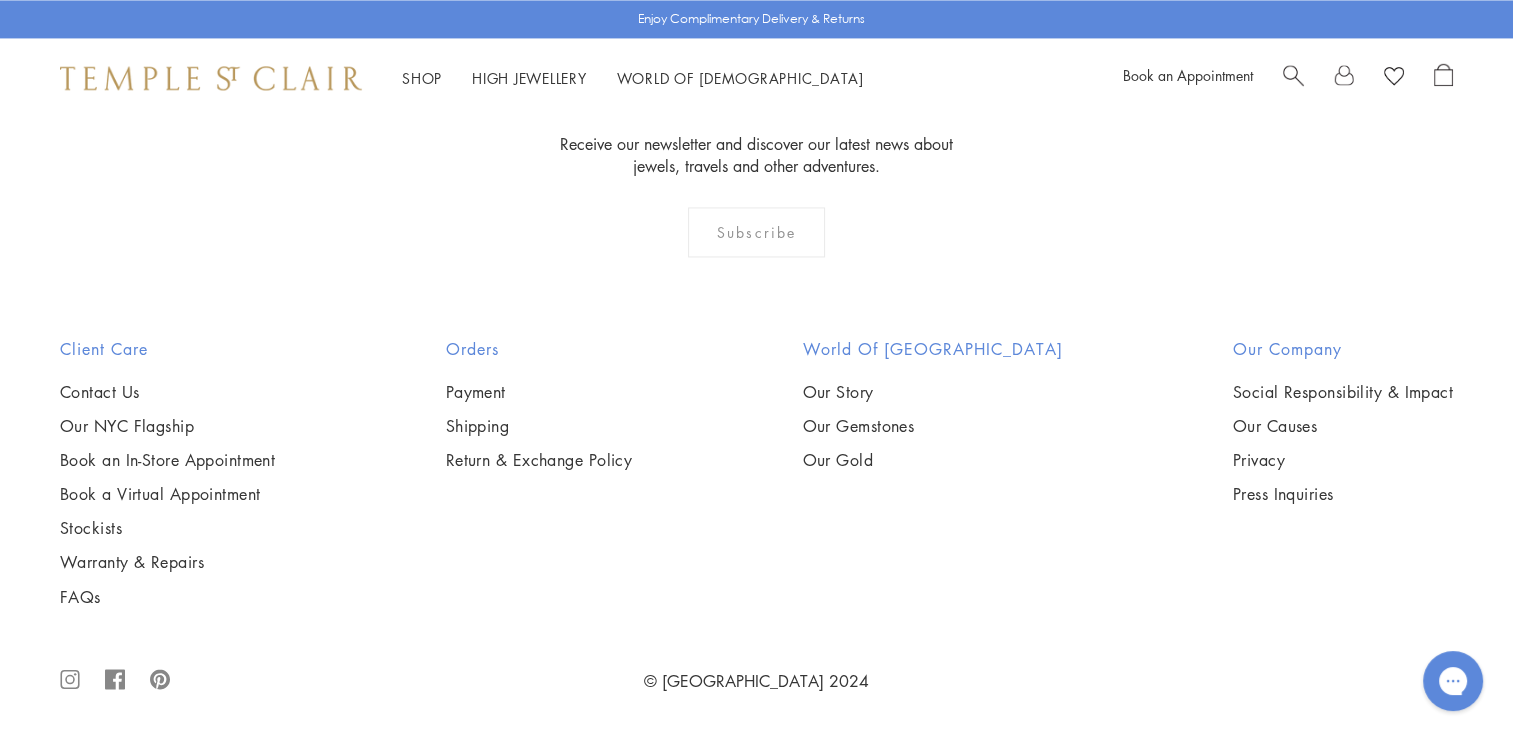click at bounding box center (0, 0) 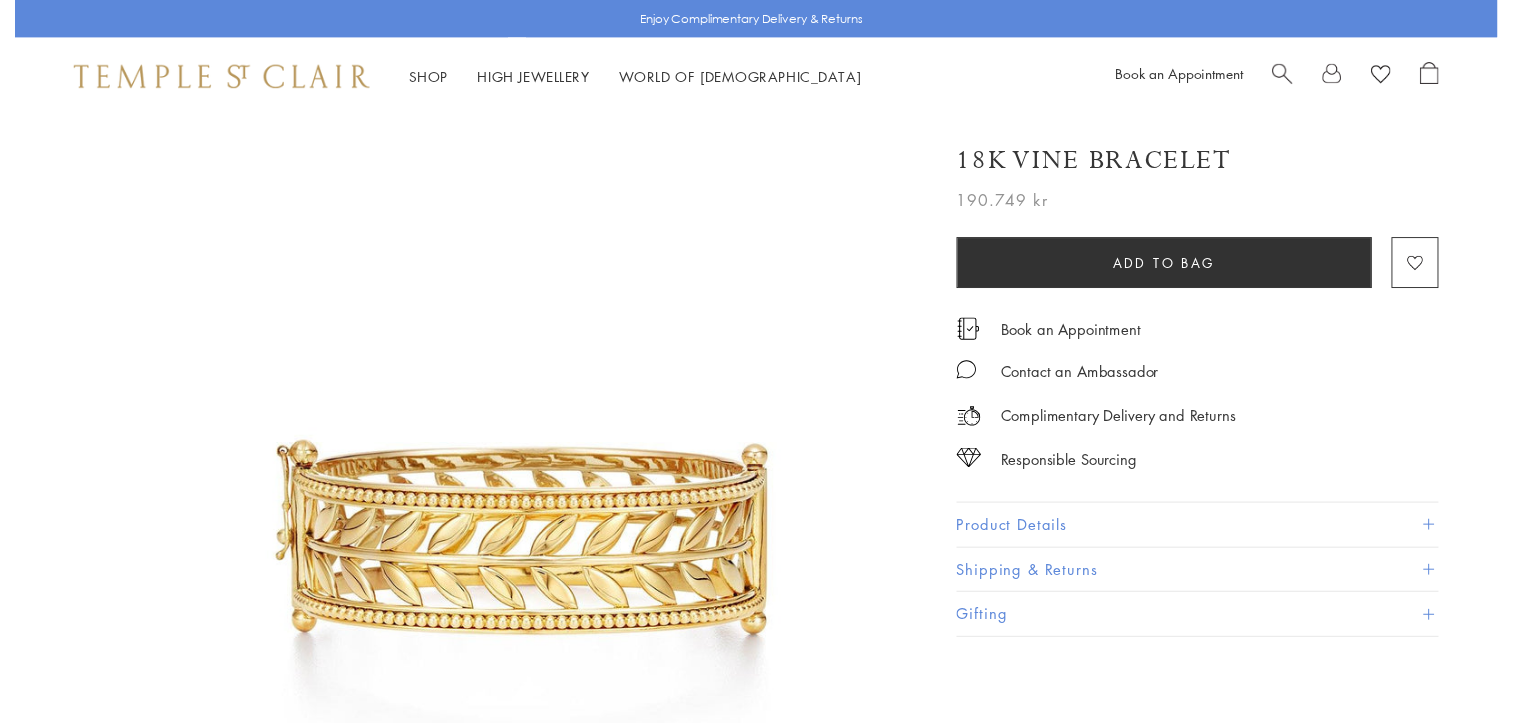 scroll, scrollTop: 0, scrollLeft: 0, axis: both 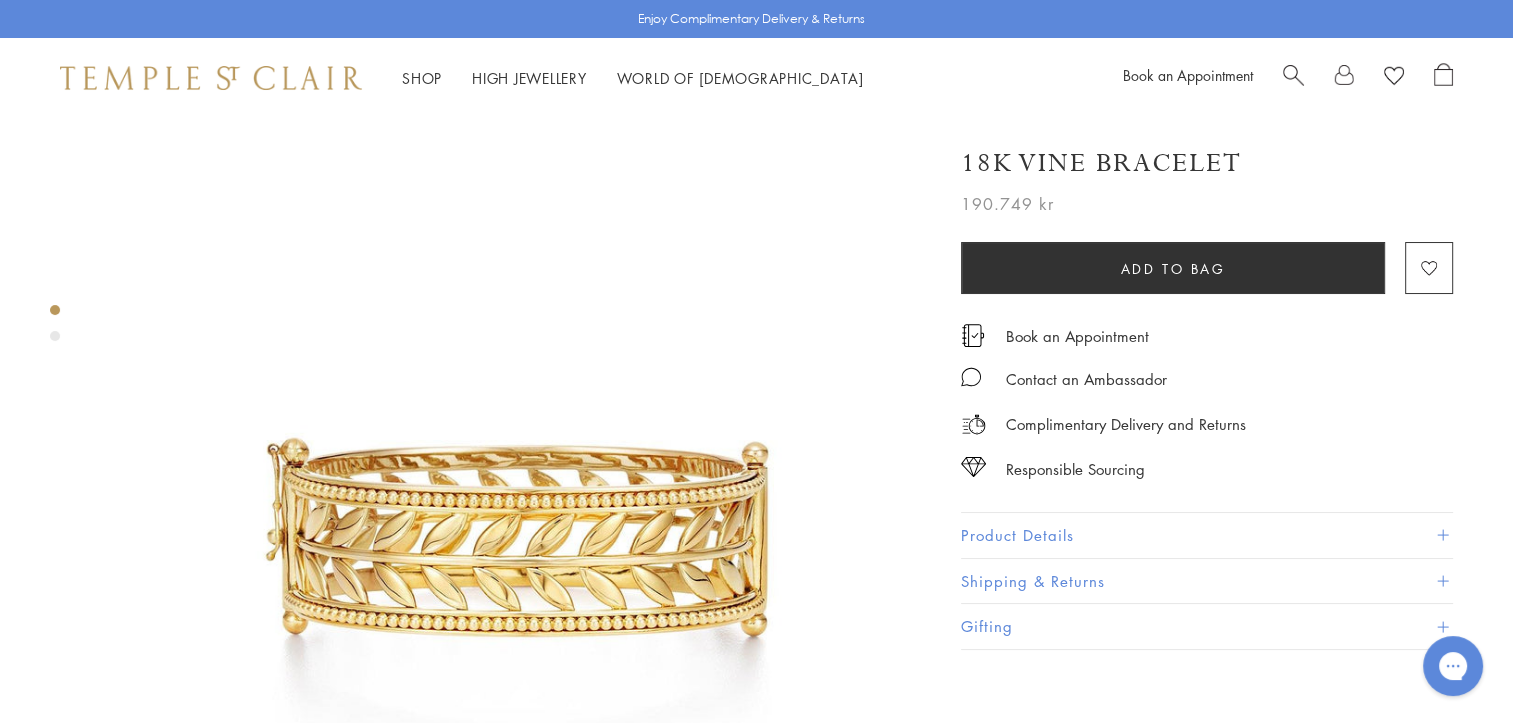click at bounding box center (55, 336) 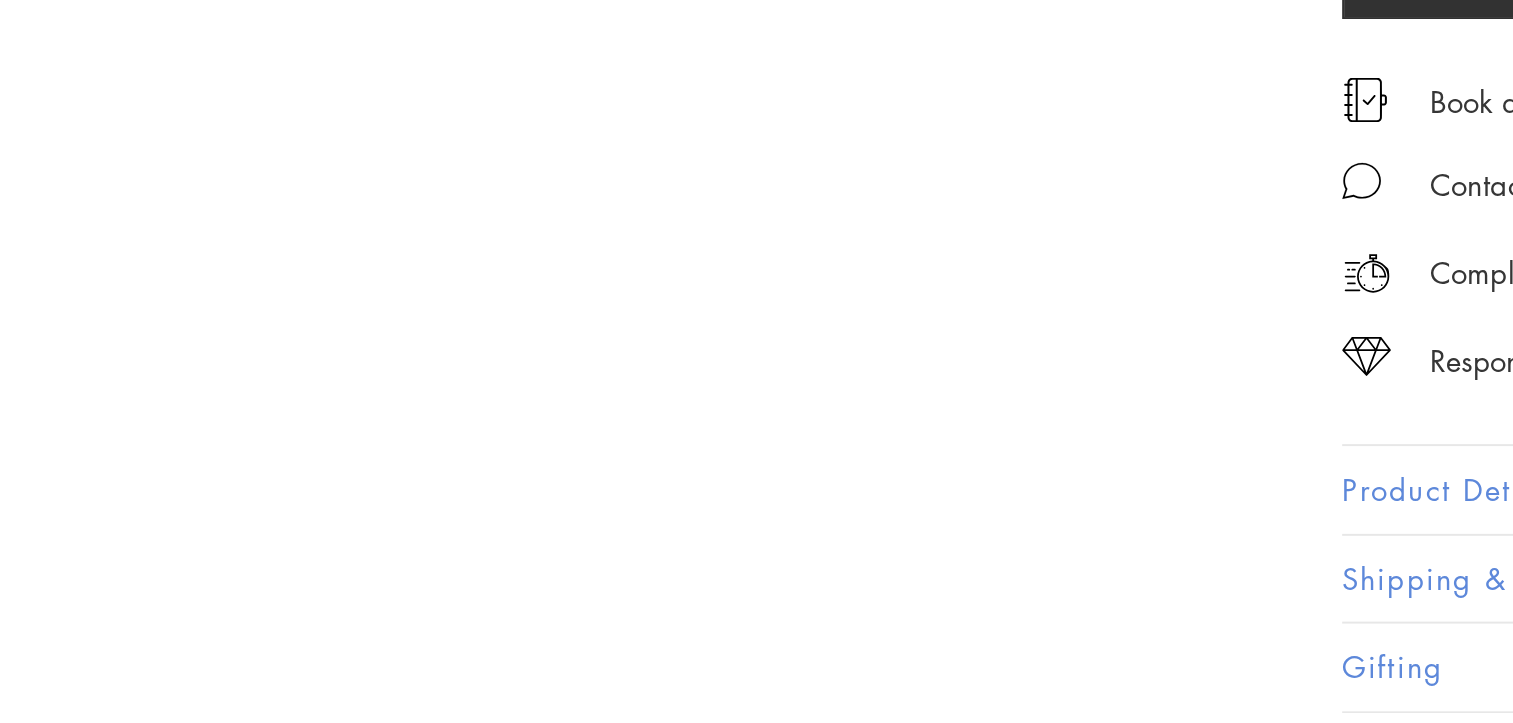 scroll, scrollTop: 871, scrollLeft: 0, axis: vertical 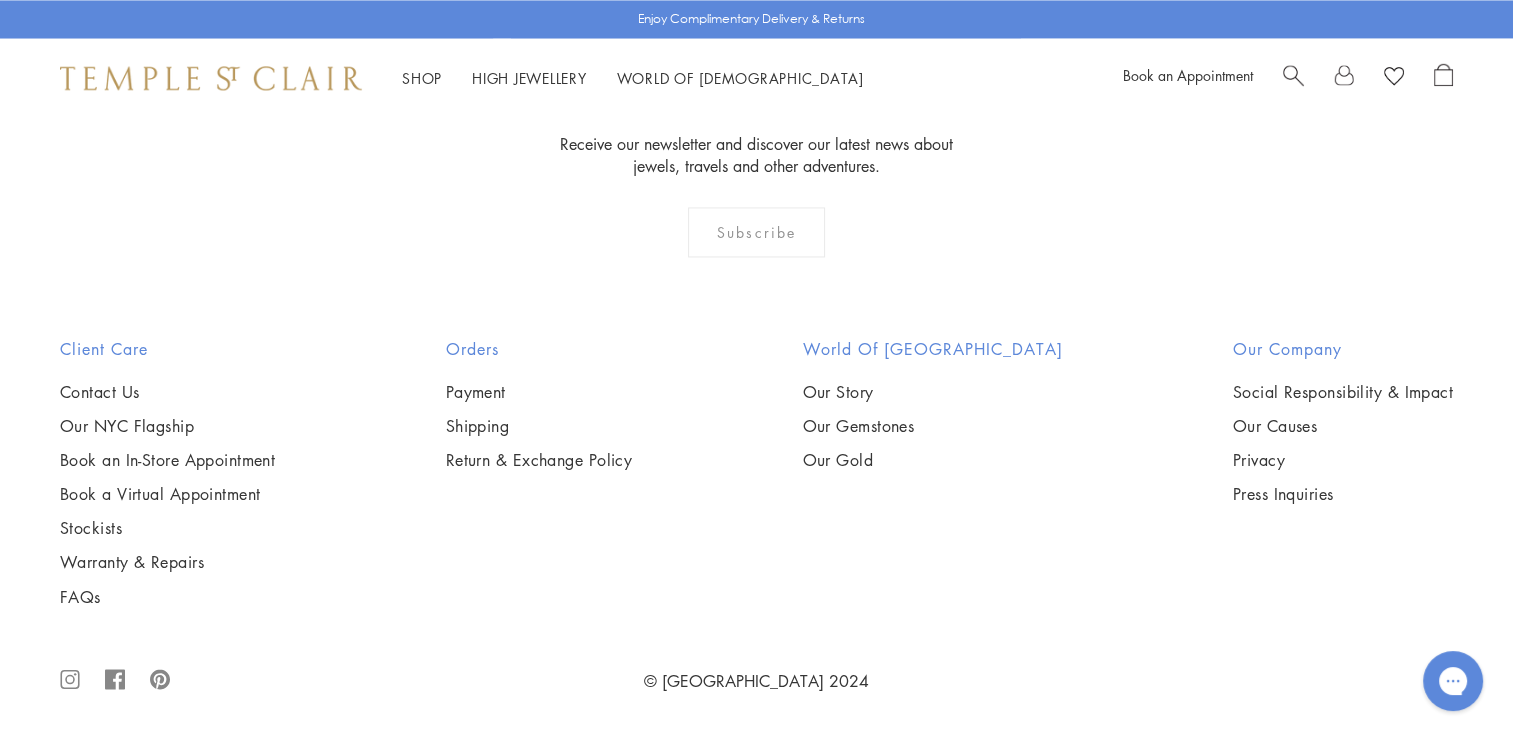 click on "2" at bounding box center [657, -92] 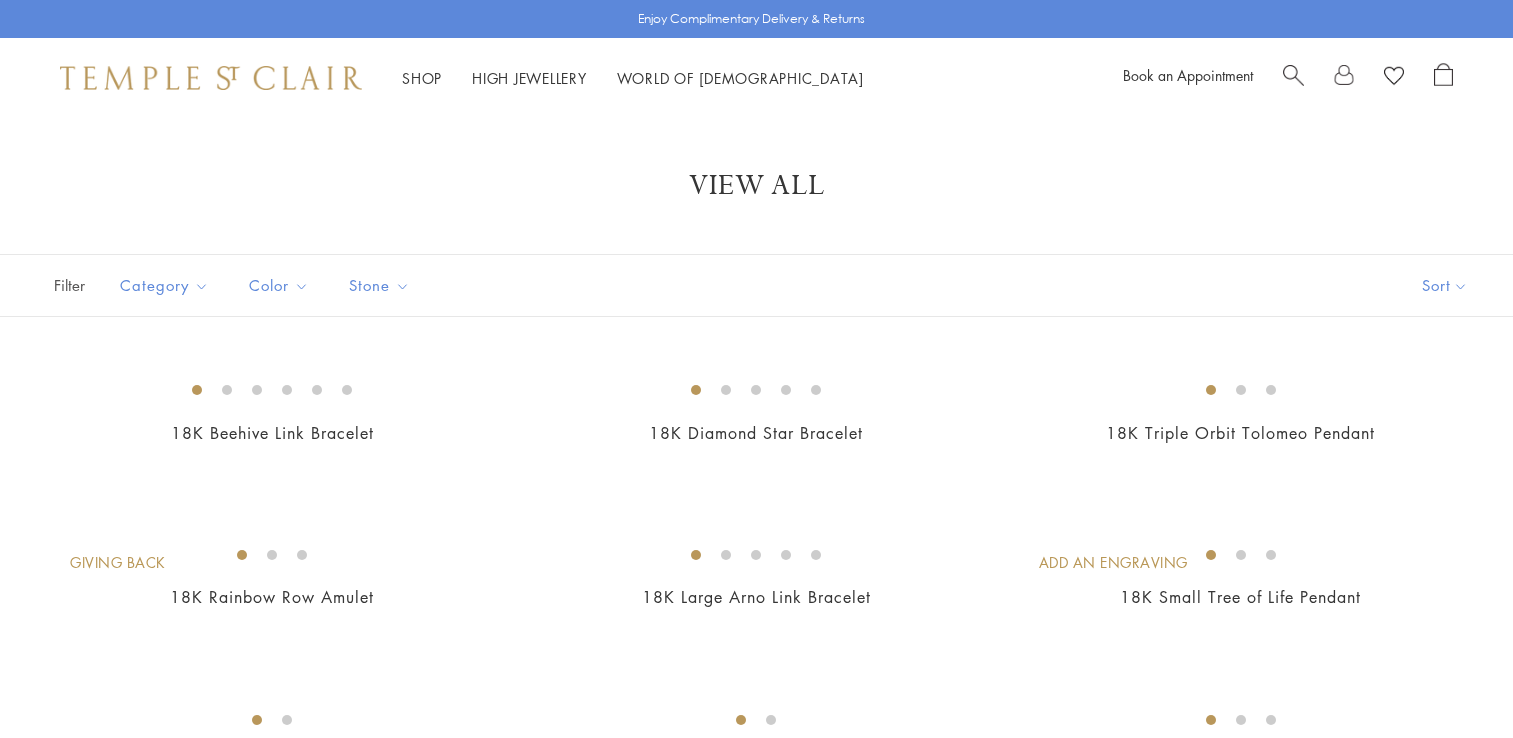 scroll, scrollTop: 0, scrollLeft: 0, axis: both 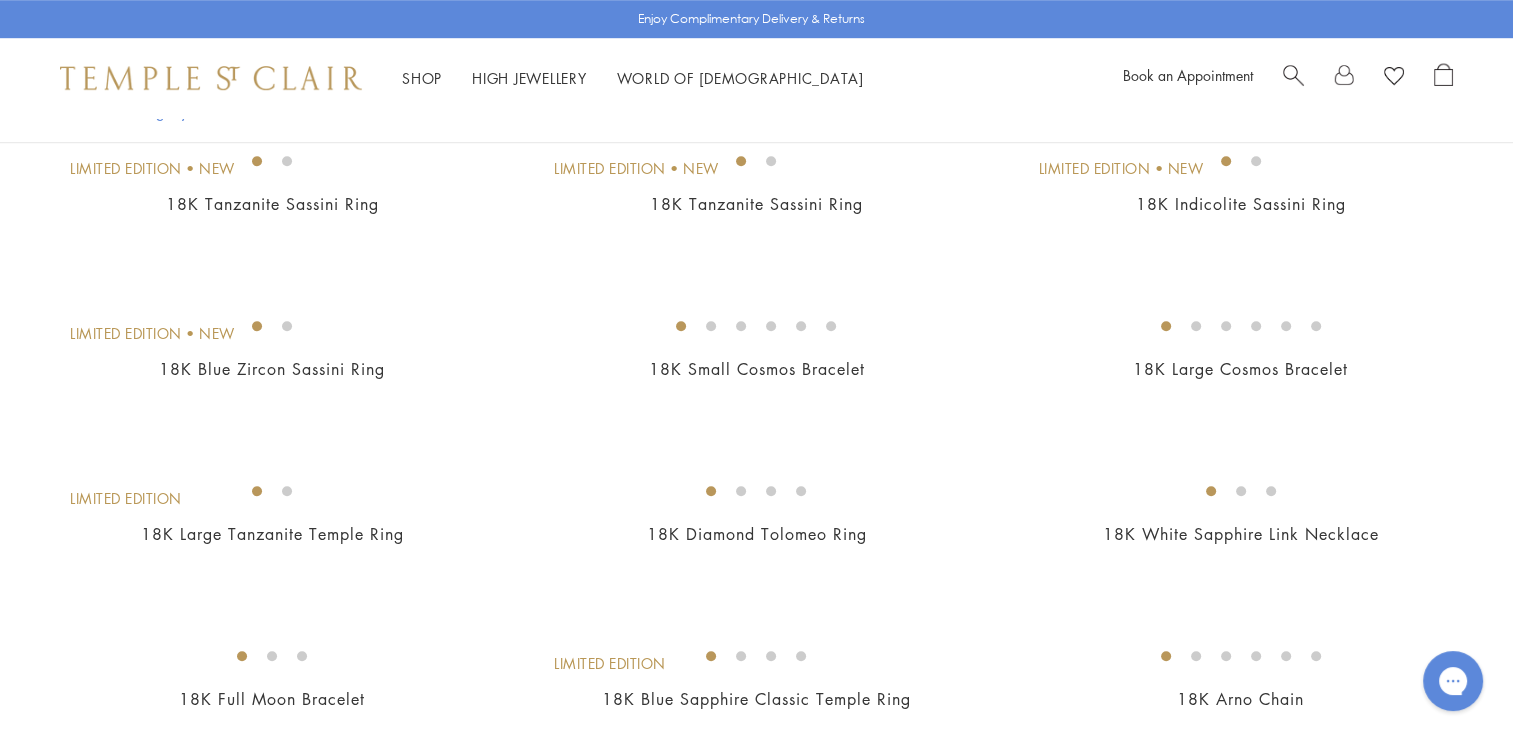 click at bounding box center [0, 0] 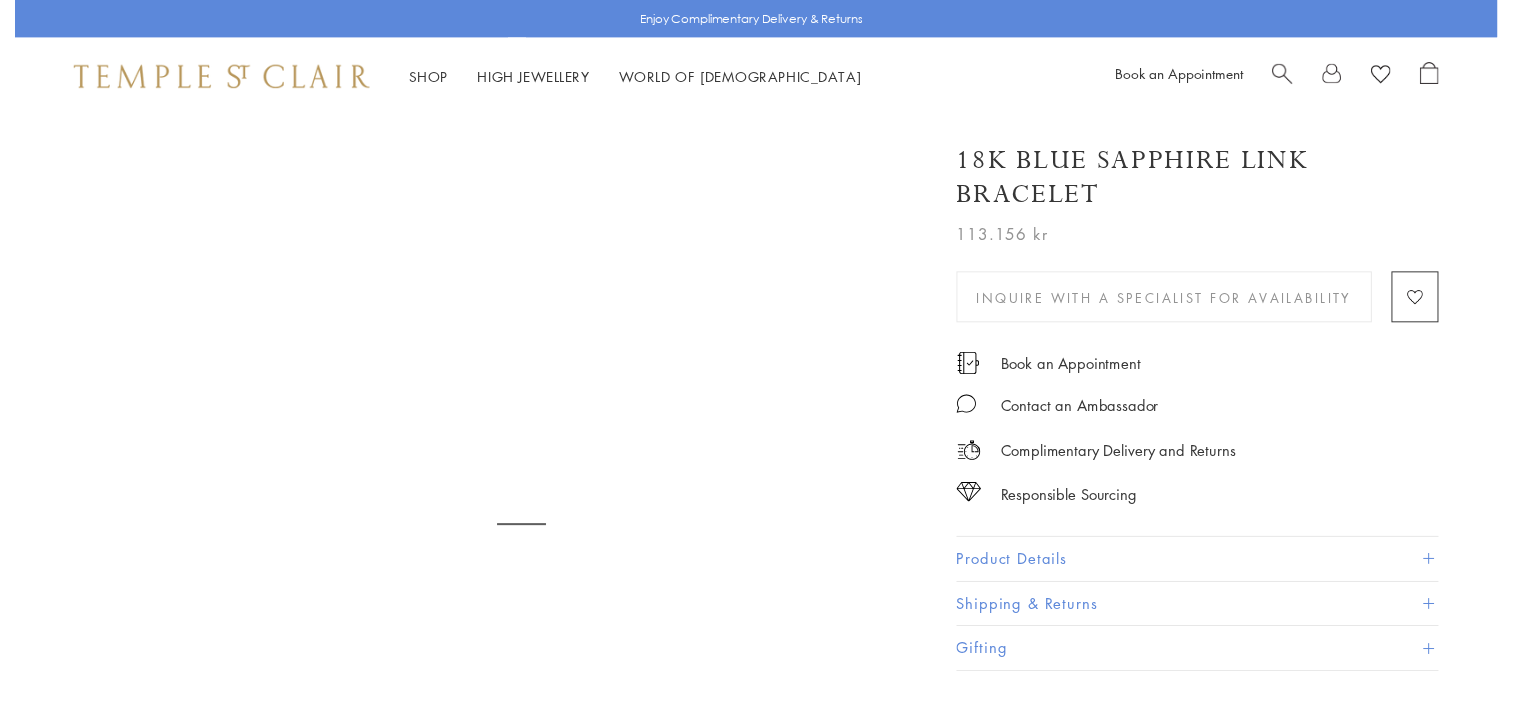 scroll, scrollTop: 259, scrollLeft: 0, axis: vertical 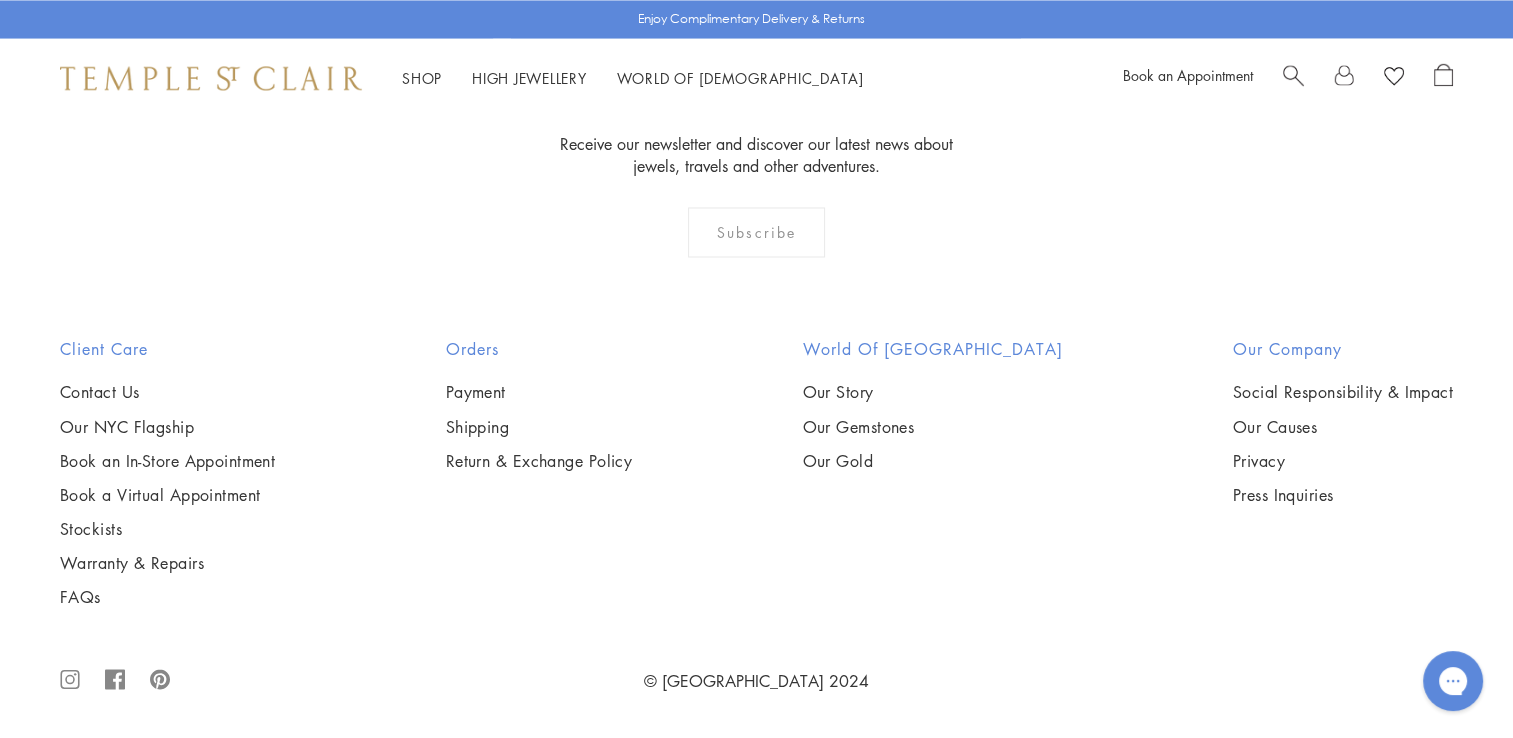 click at bounding box center [0, 0] 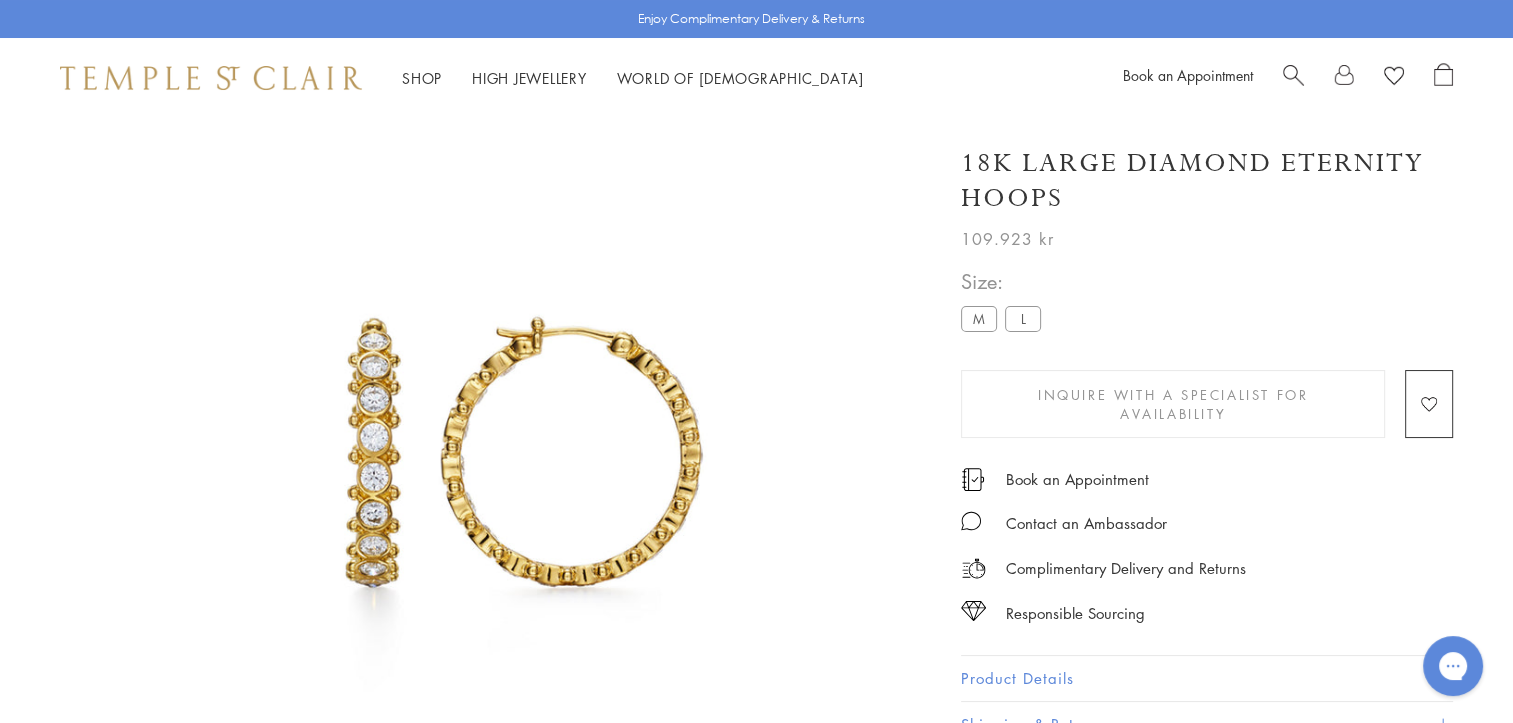 scroll, scrollTop: 0, scrollLeft: 0, axis: both 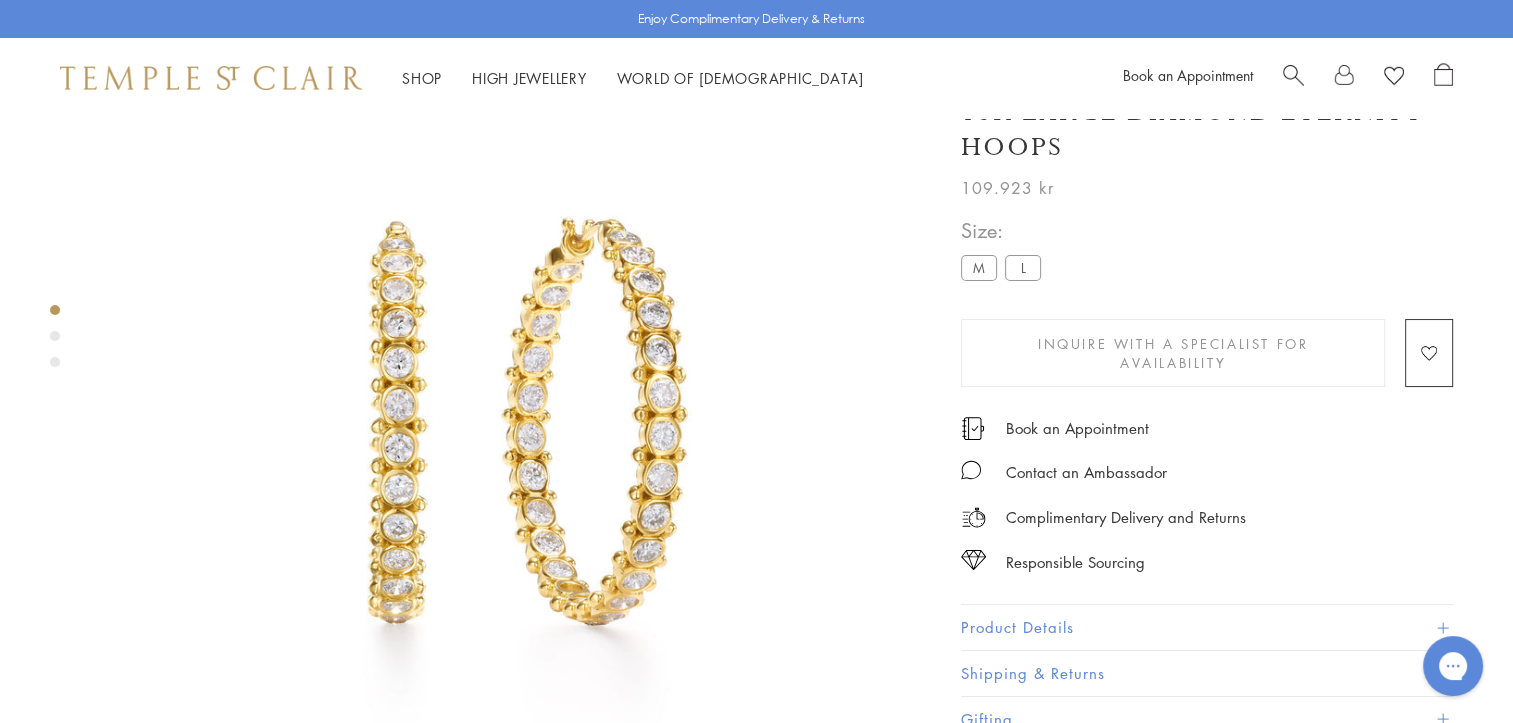 click at bounding box center [496, 414] 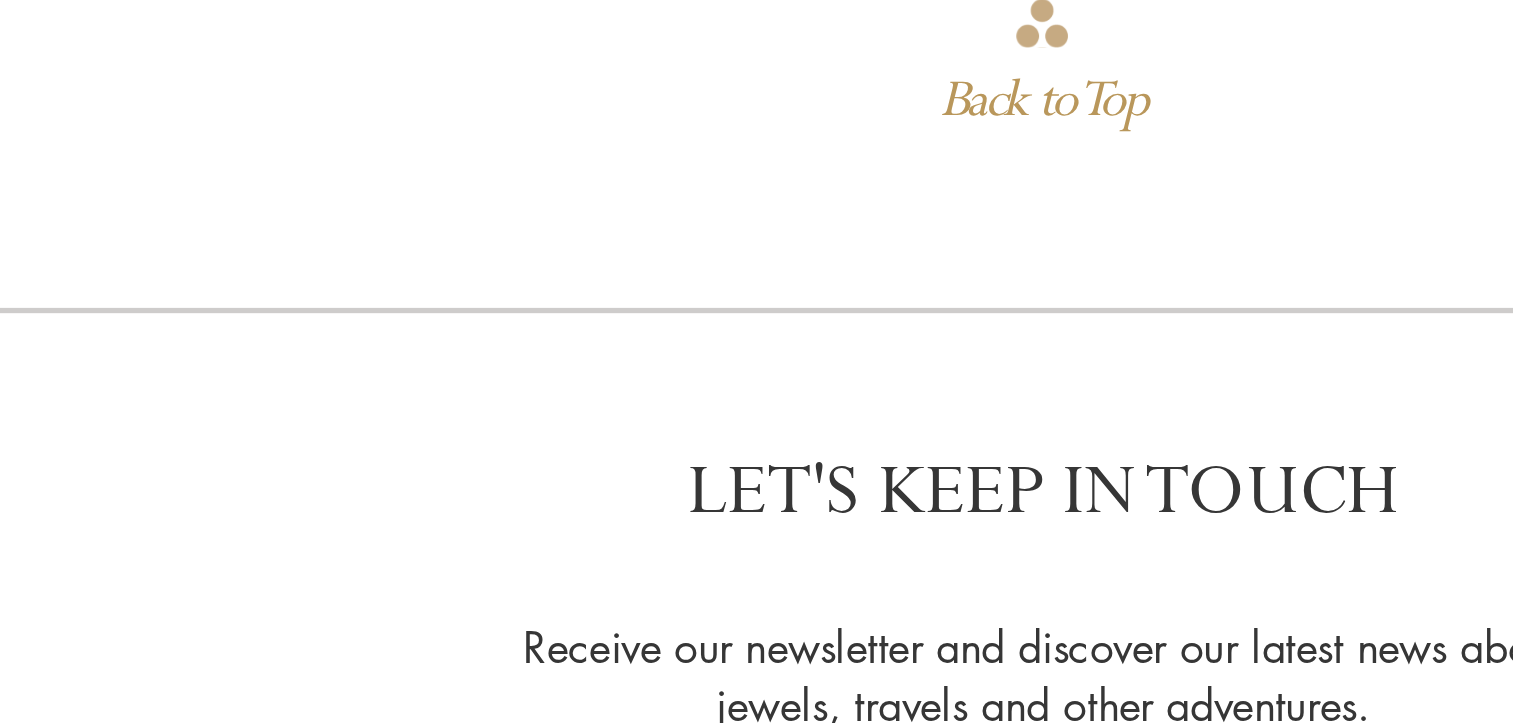 scroll, scrollTop: 1839, scrollLeft: 0, axis: vertical 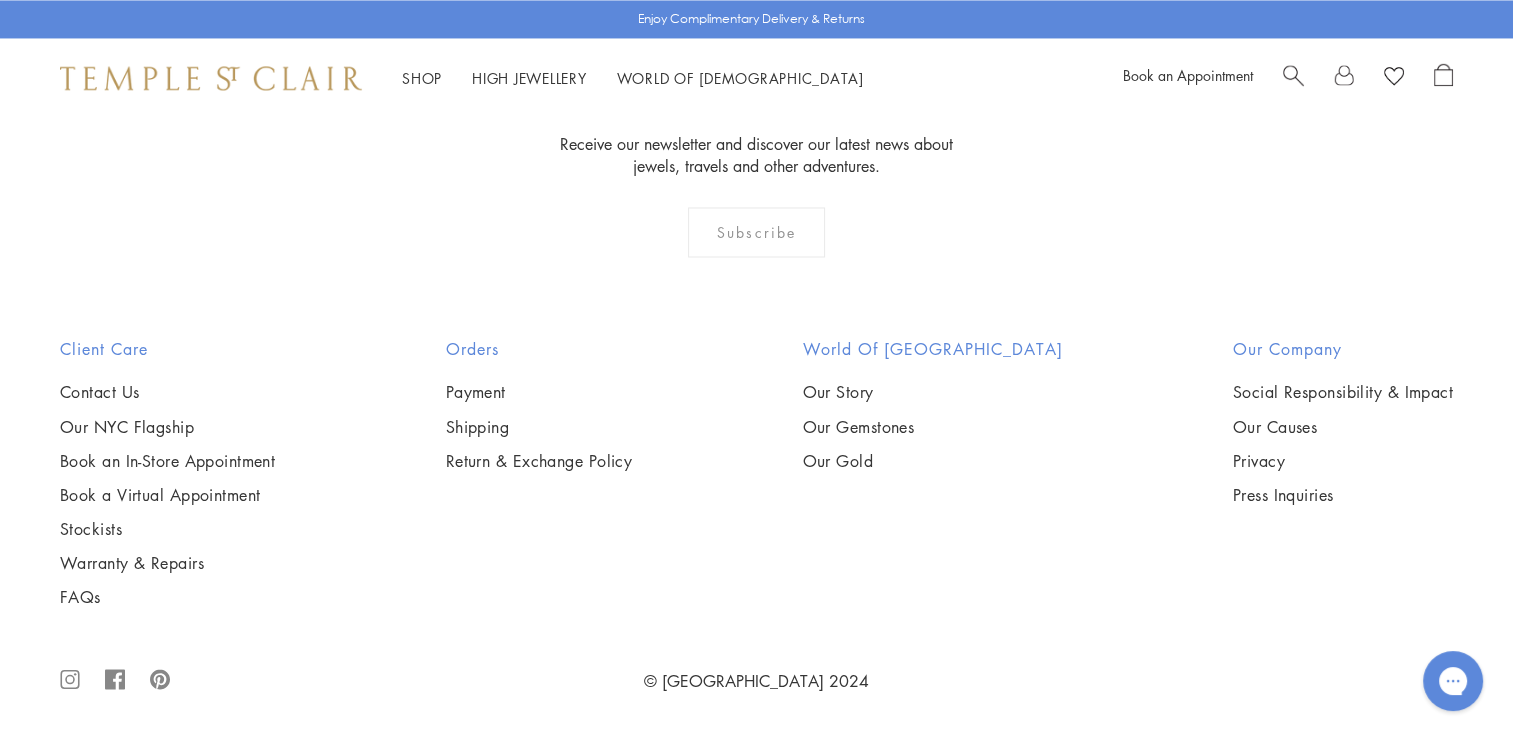 drag, startPoint x: 0, startPoint y: 665, endPoint x: 733, endPoint y: 228, distance: 853.3803 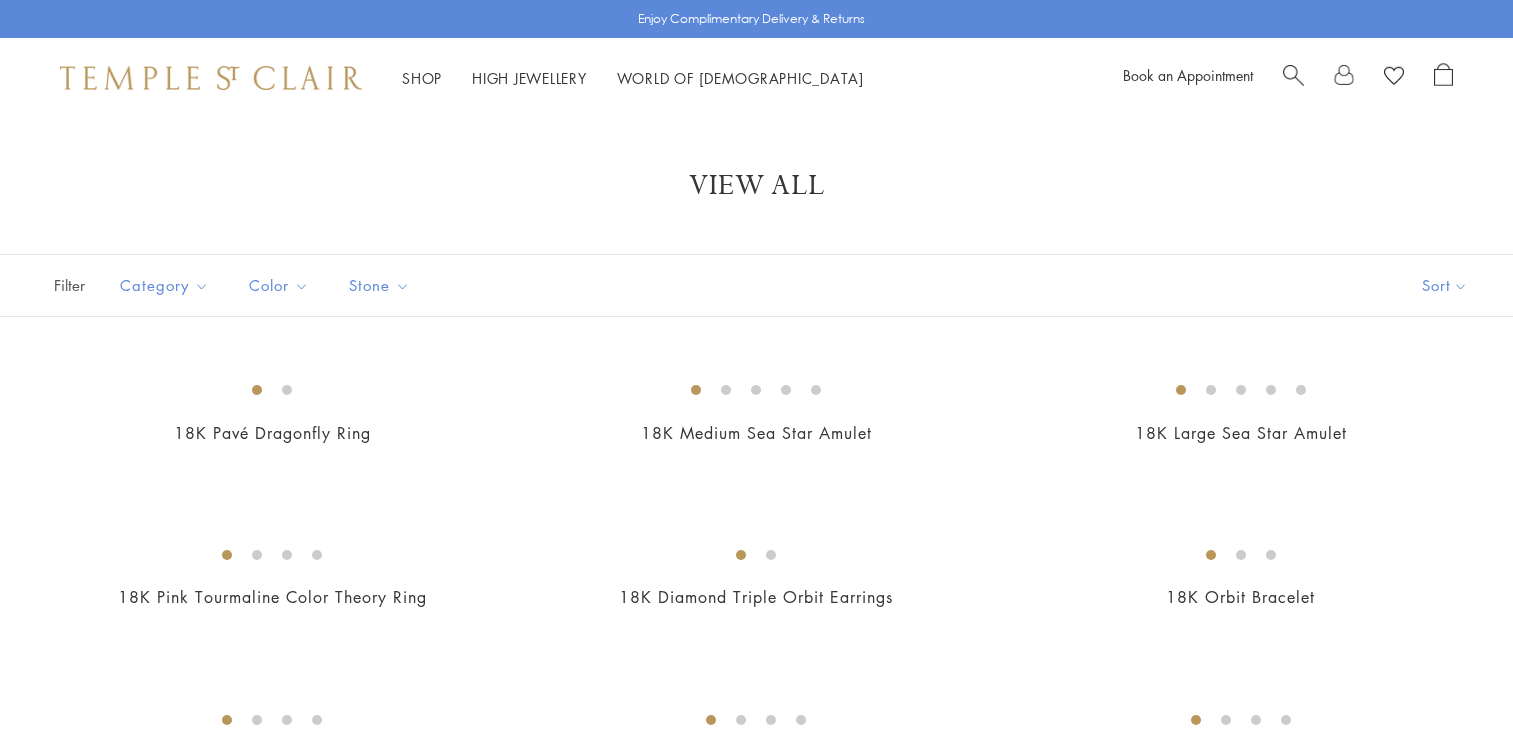 scroll, scrollTop: 0, scrollLeft: 0, axis: both 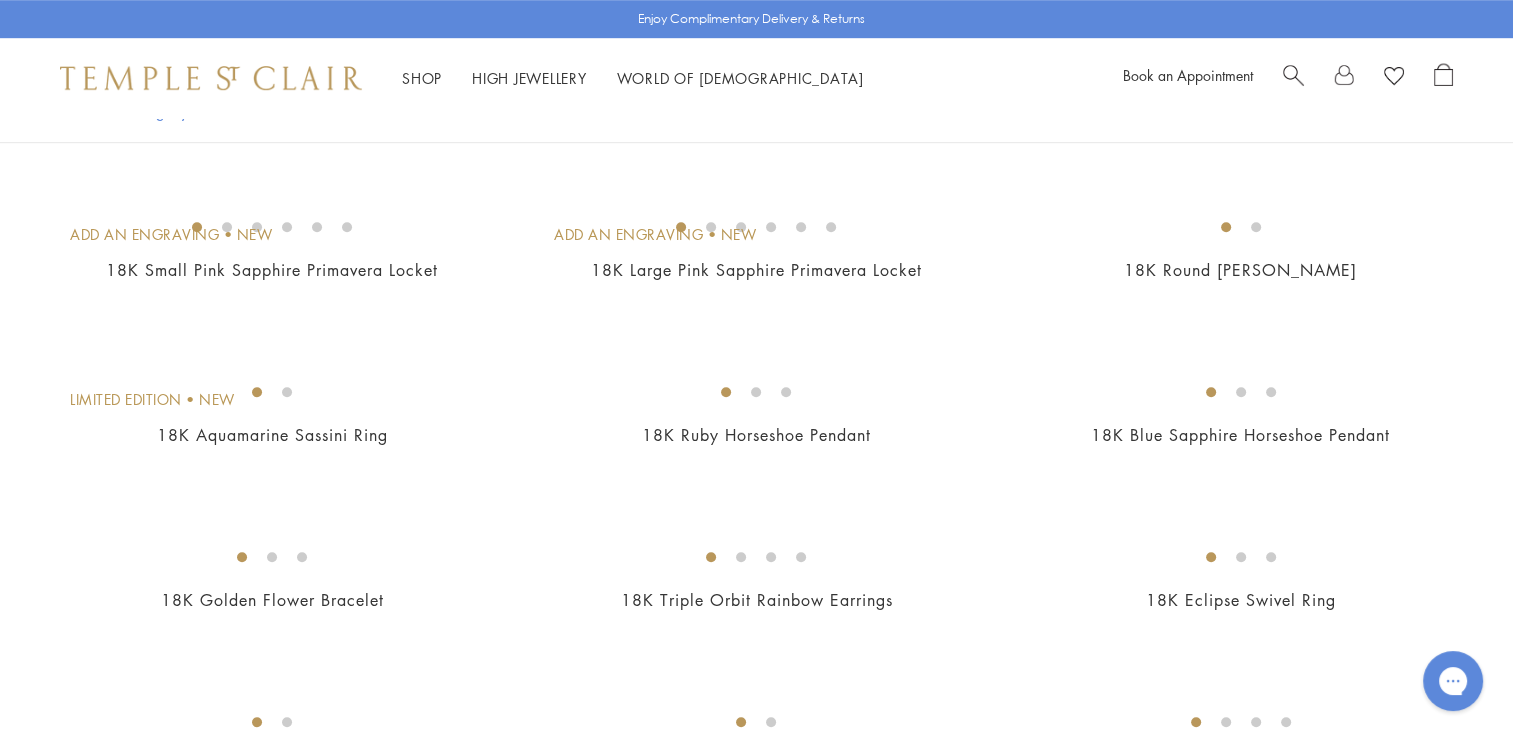 click at bounding box center [0, 0] 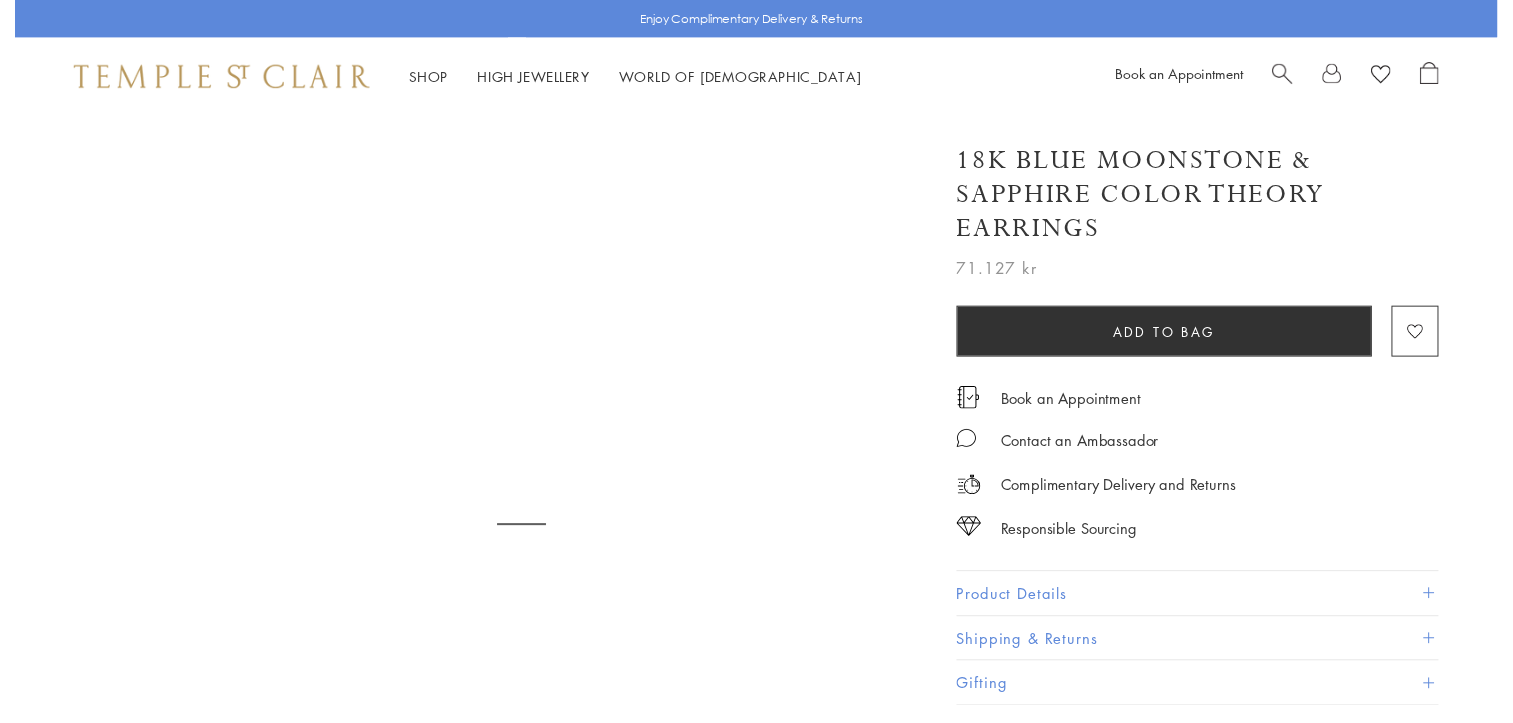 scroll, scrollTop: 0, scrollLeft: 0, axis: both 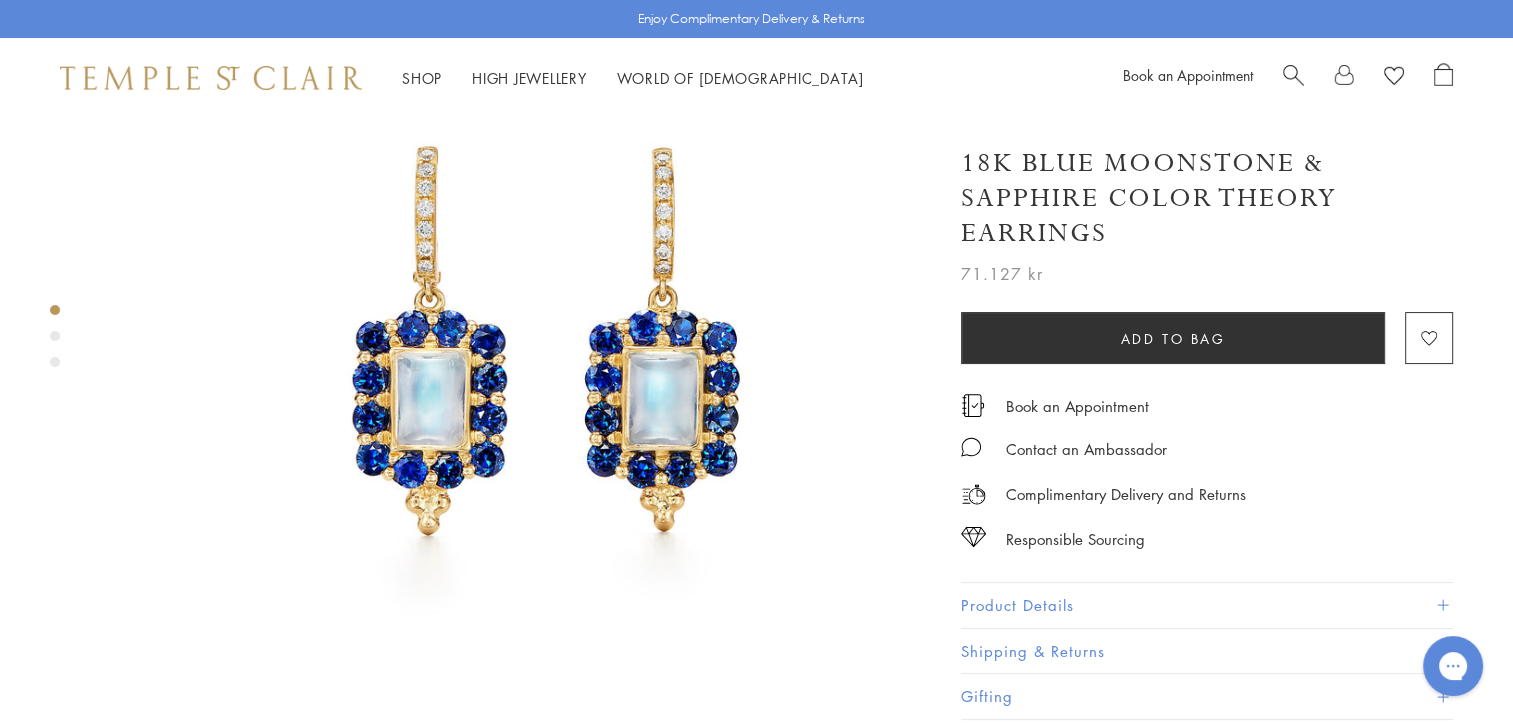 click at bounding box center (55, 362) 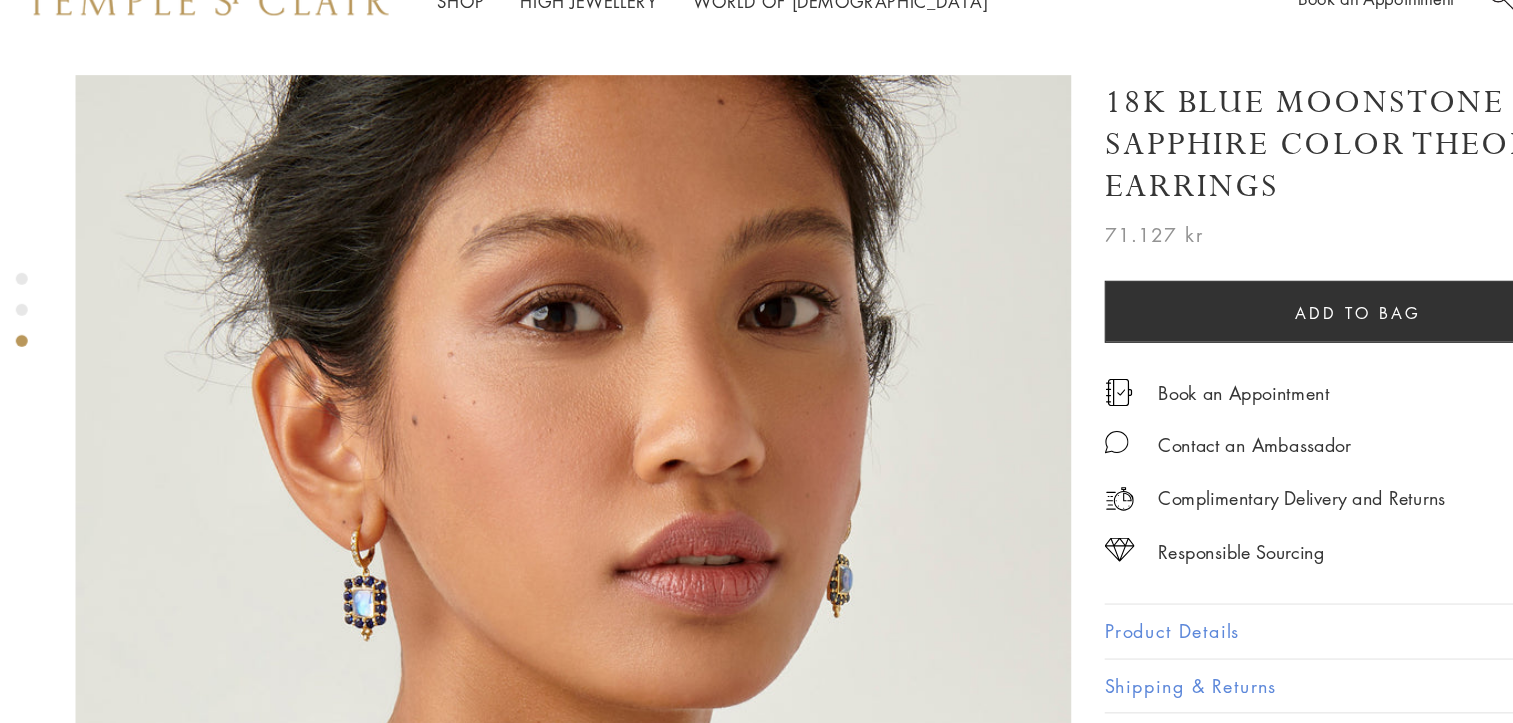scroll, scrollTop: 1704, scrollLeft: 0, axis: vertical 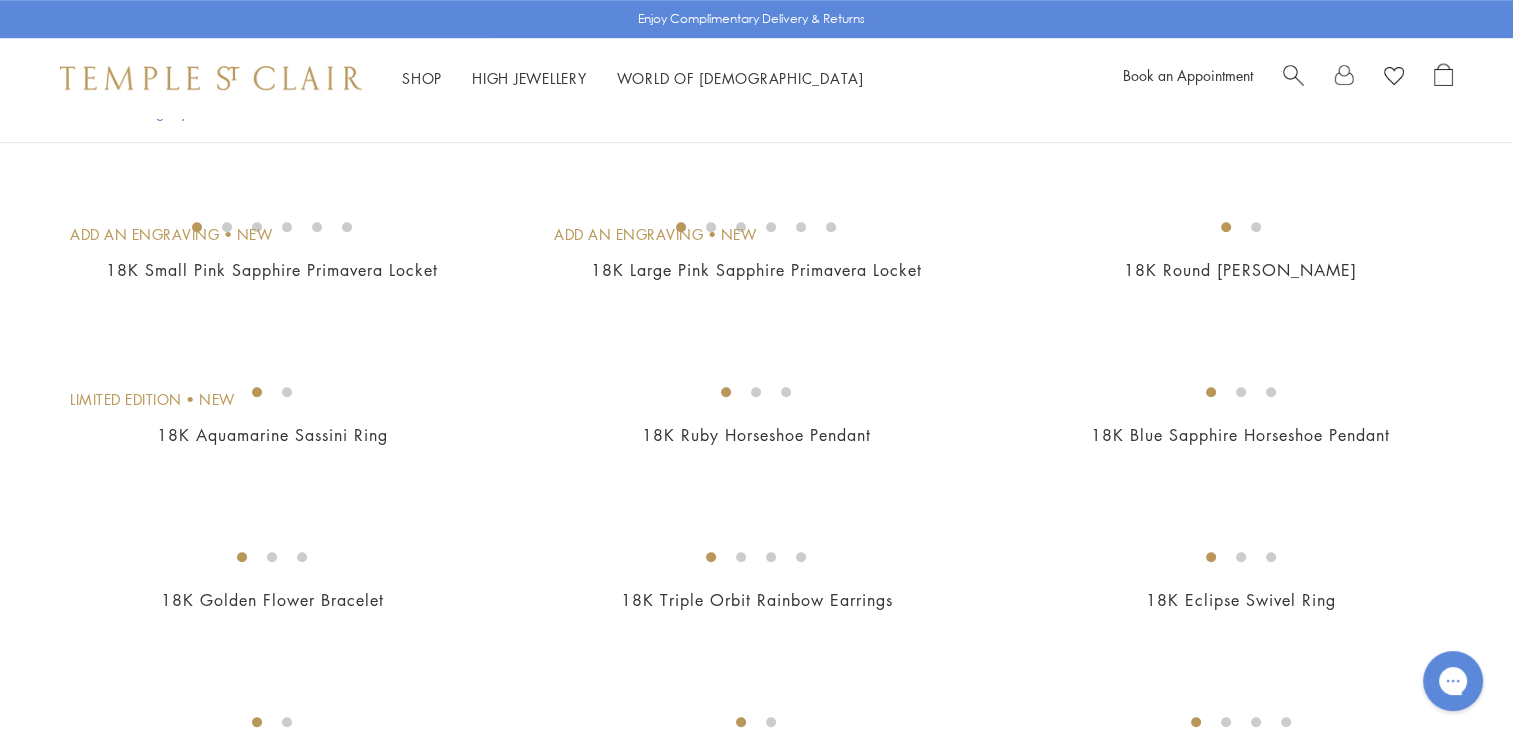 click at bounding box center [0, 0] 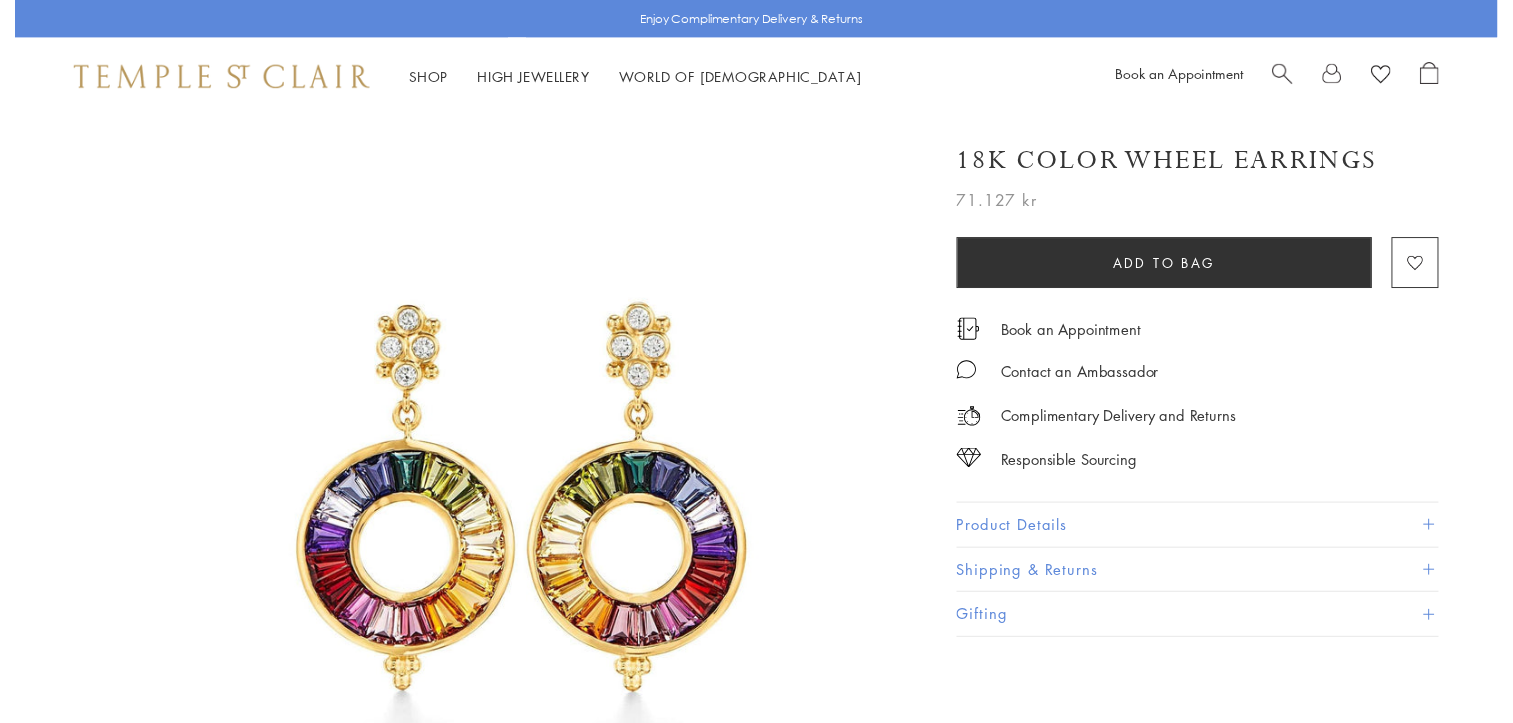 scroll, scrollTop: 0, scrollLeft: 0, axis: both 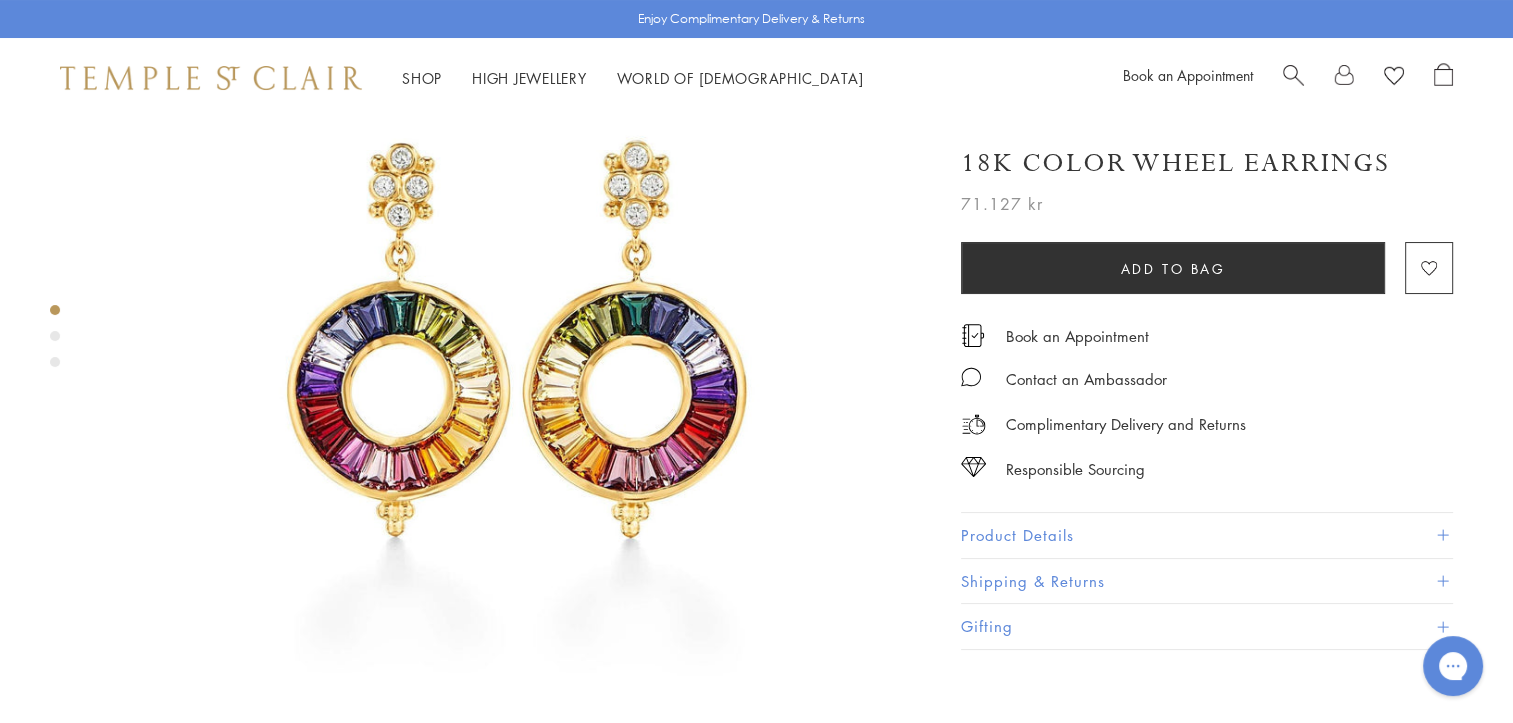 click at bounding box center (55, 362) 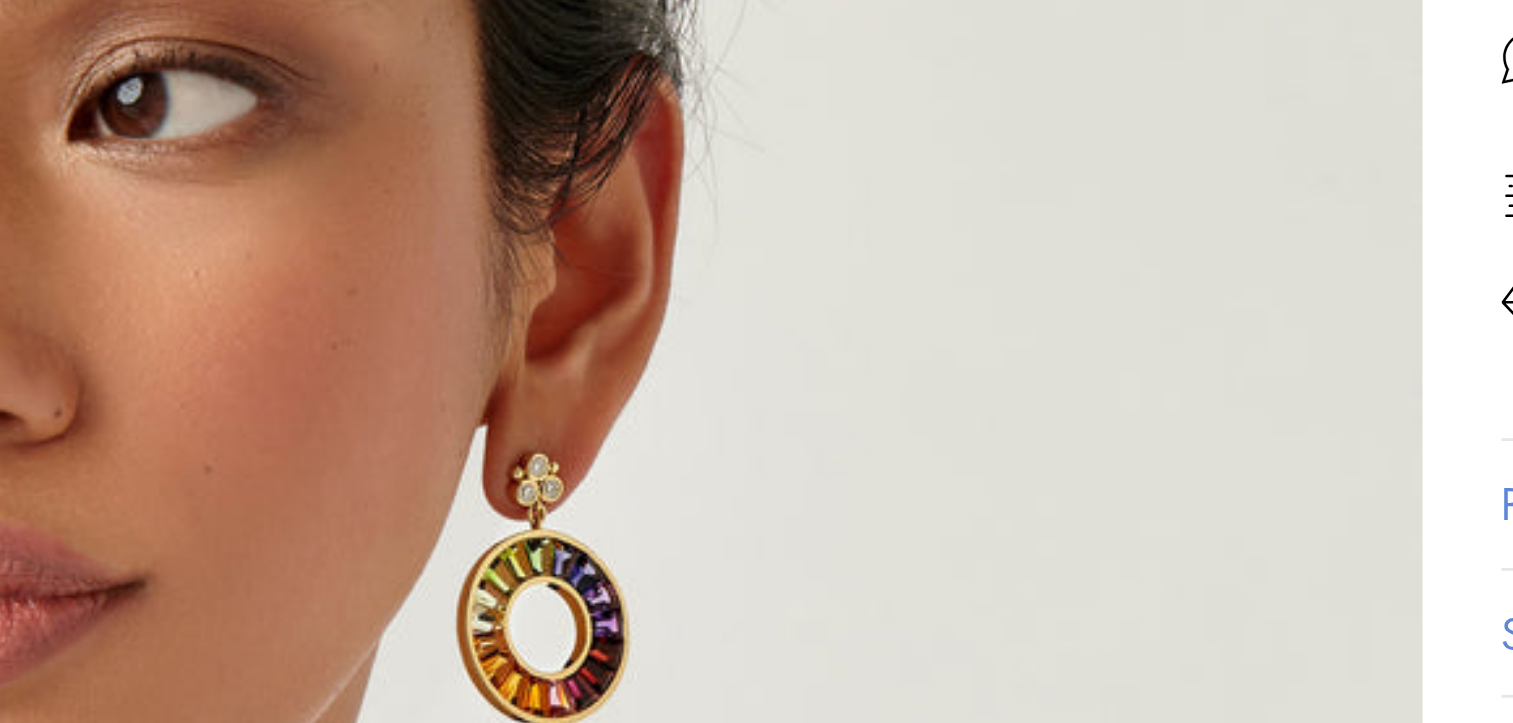 scroll, scrollTop: 1704, scrollLeft: 0, axis: vertical 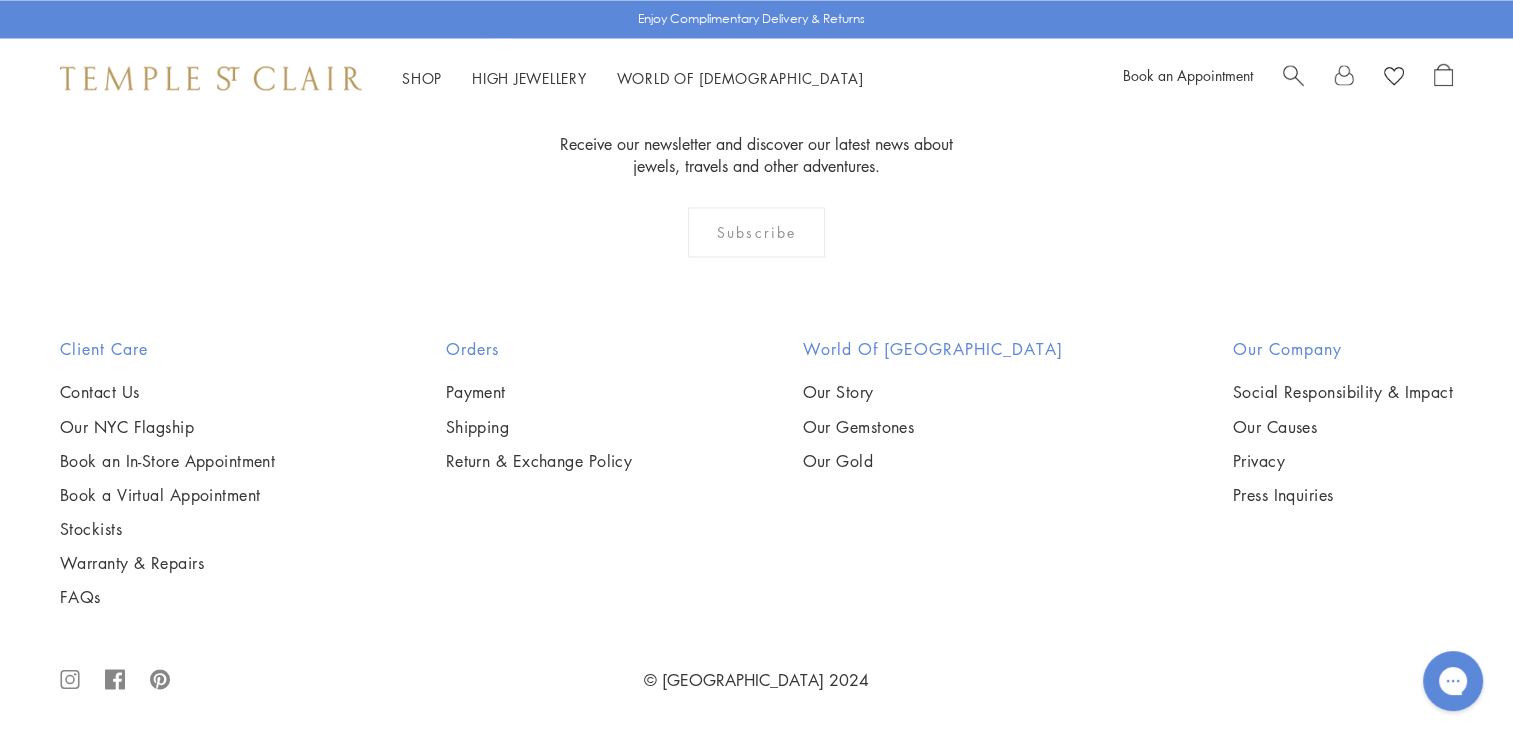 click at bounding box center (0, 0) 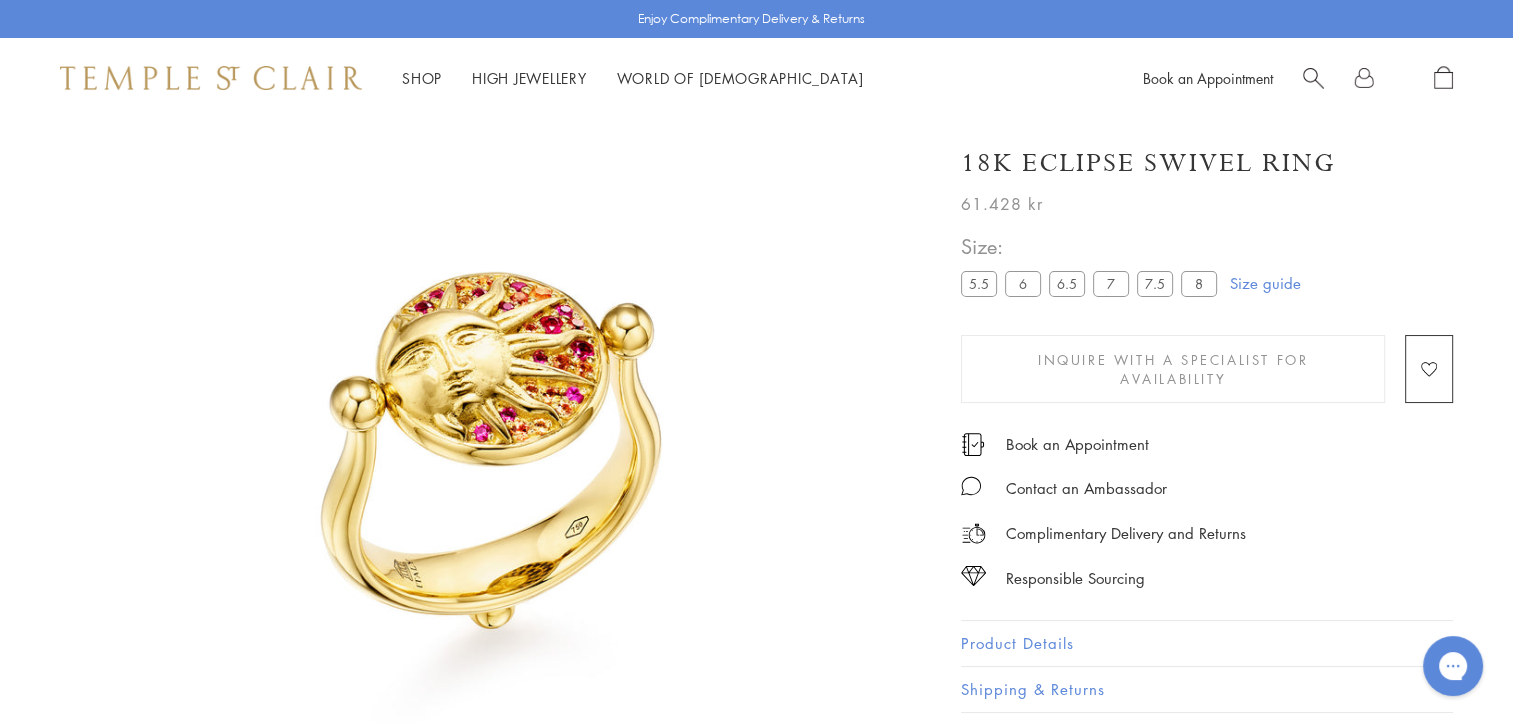 scroll, scrollTop: 0, scrollLeft: 0, axis: both 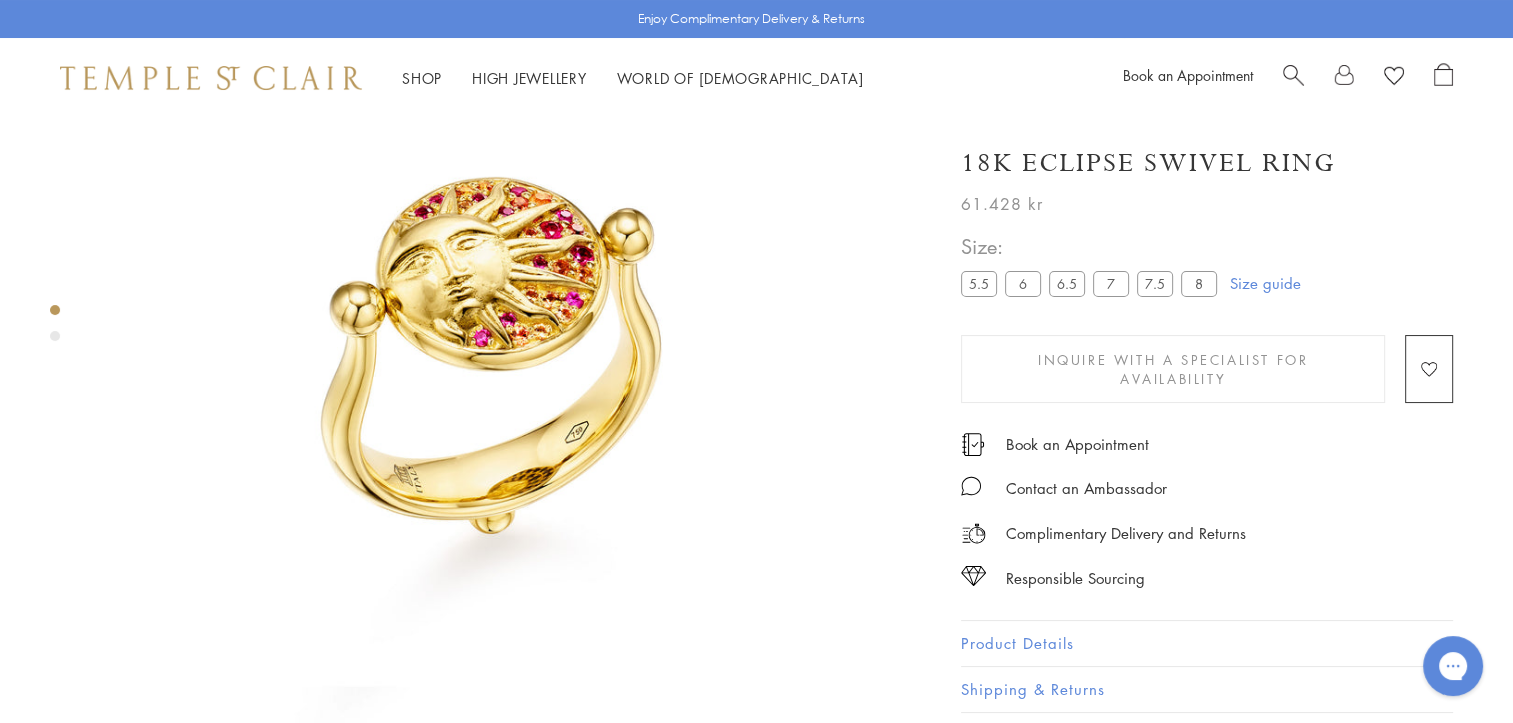 click at bounding box center (55, 336) 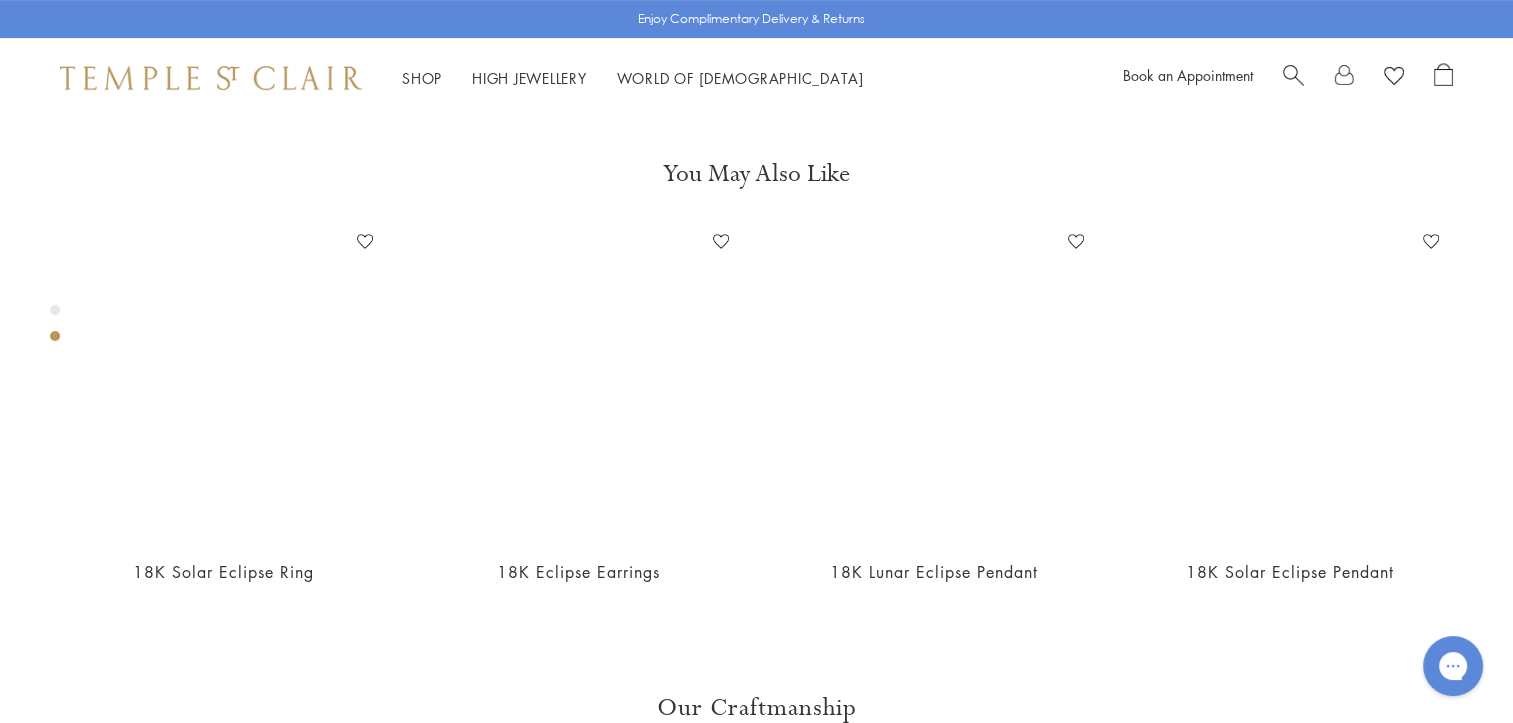 scroll, scrollTop: 871, scrollLeft: 0, axis: vertical 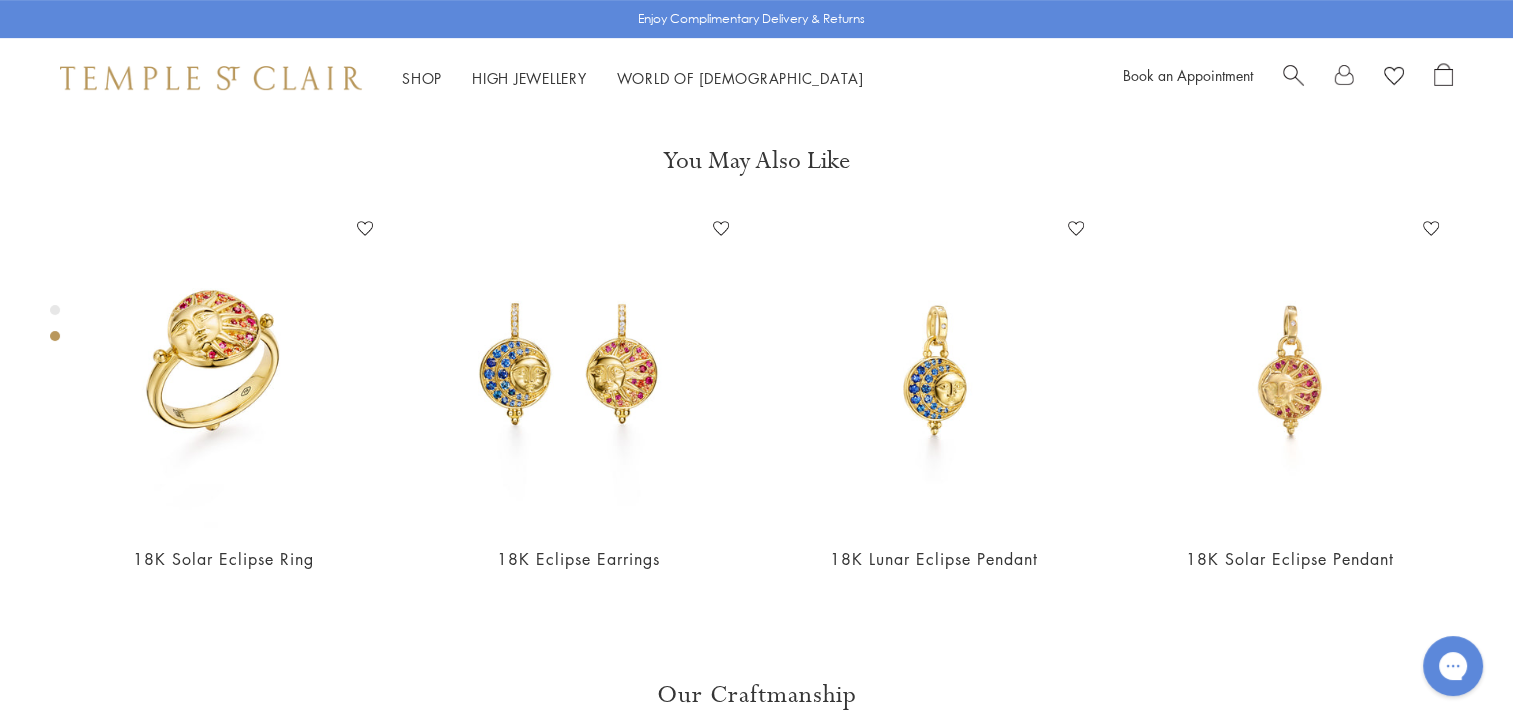 click at bounding box center (55, 328) 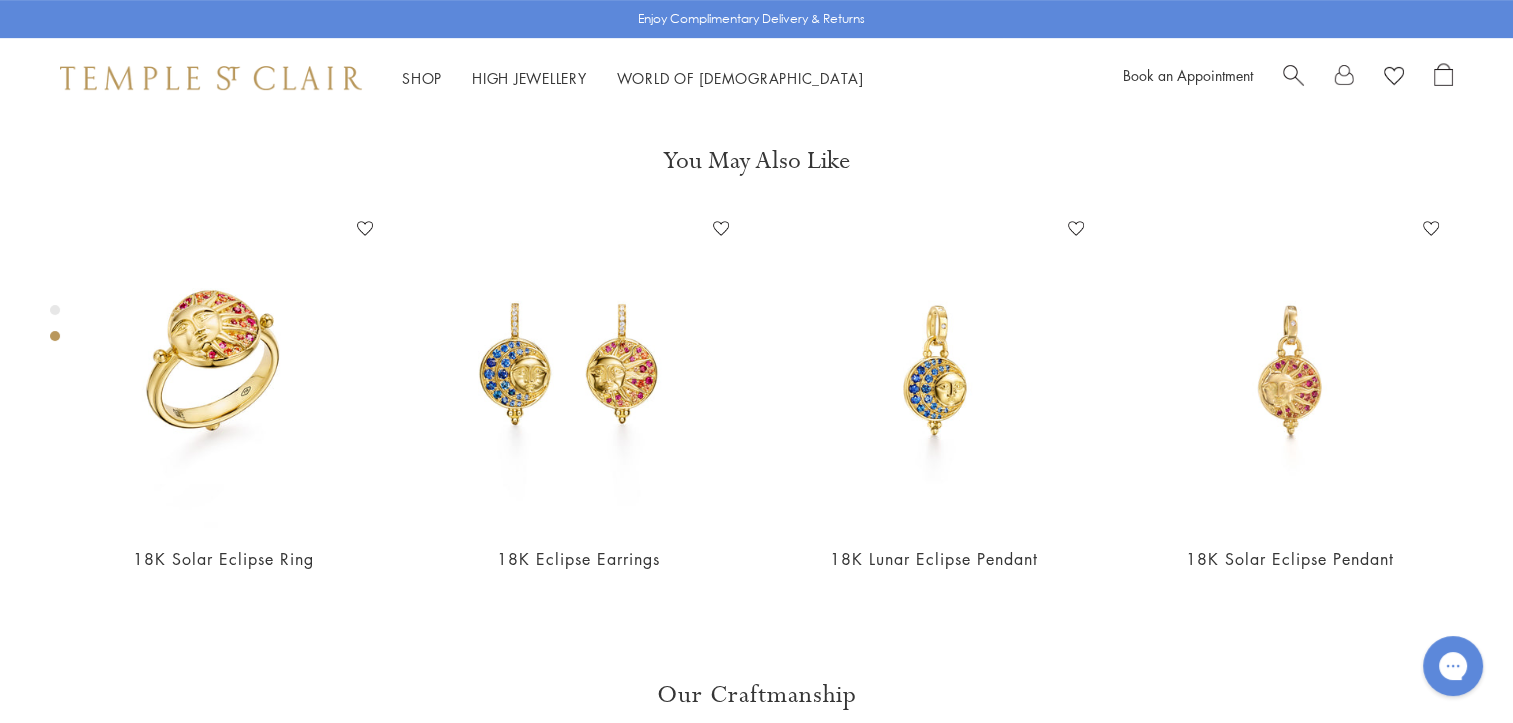 click at bounding box center (55, 310) 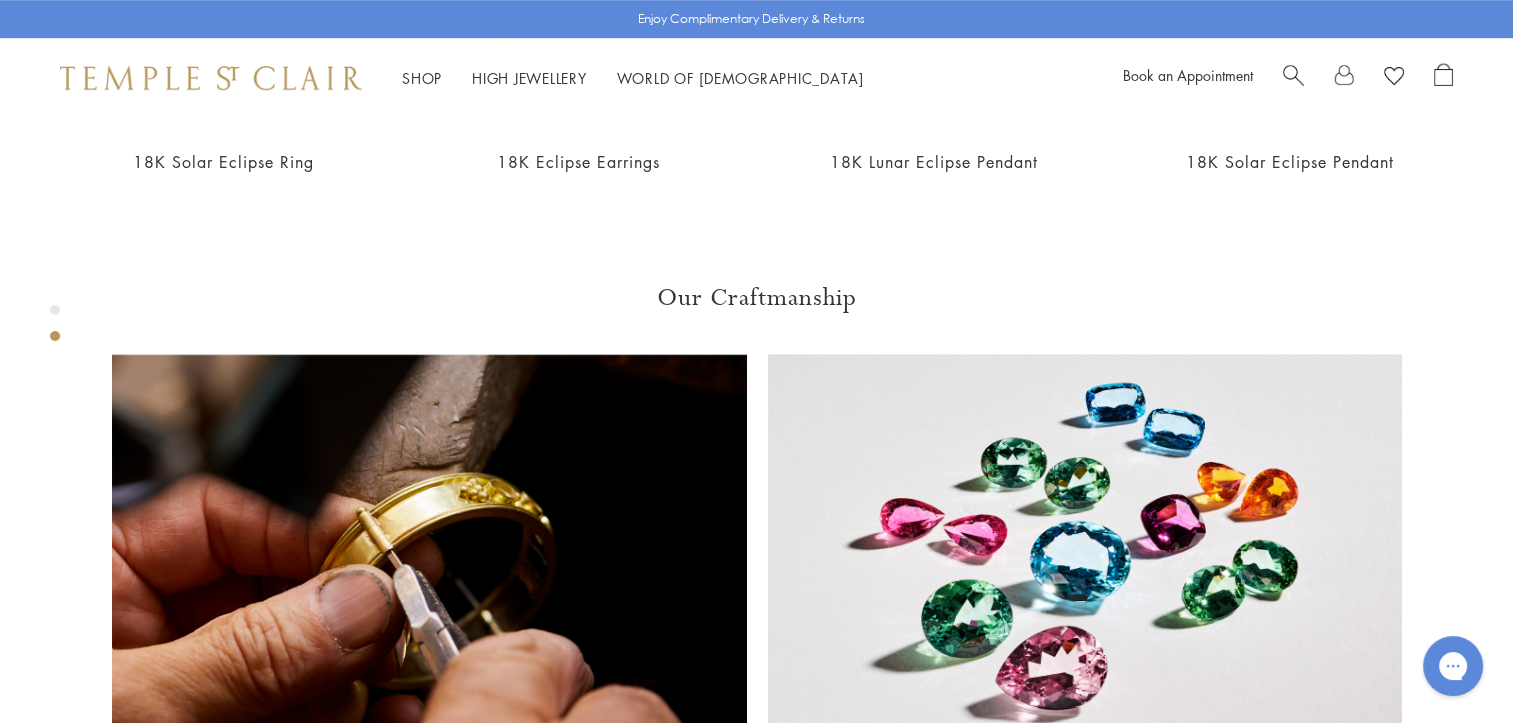 scroll, scrollTop: 1270, scrollLeft: 0, axis: vertical 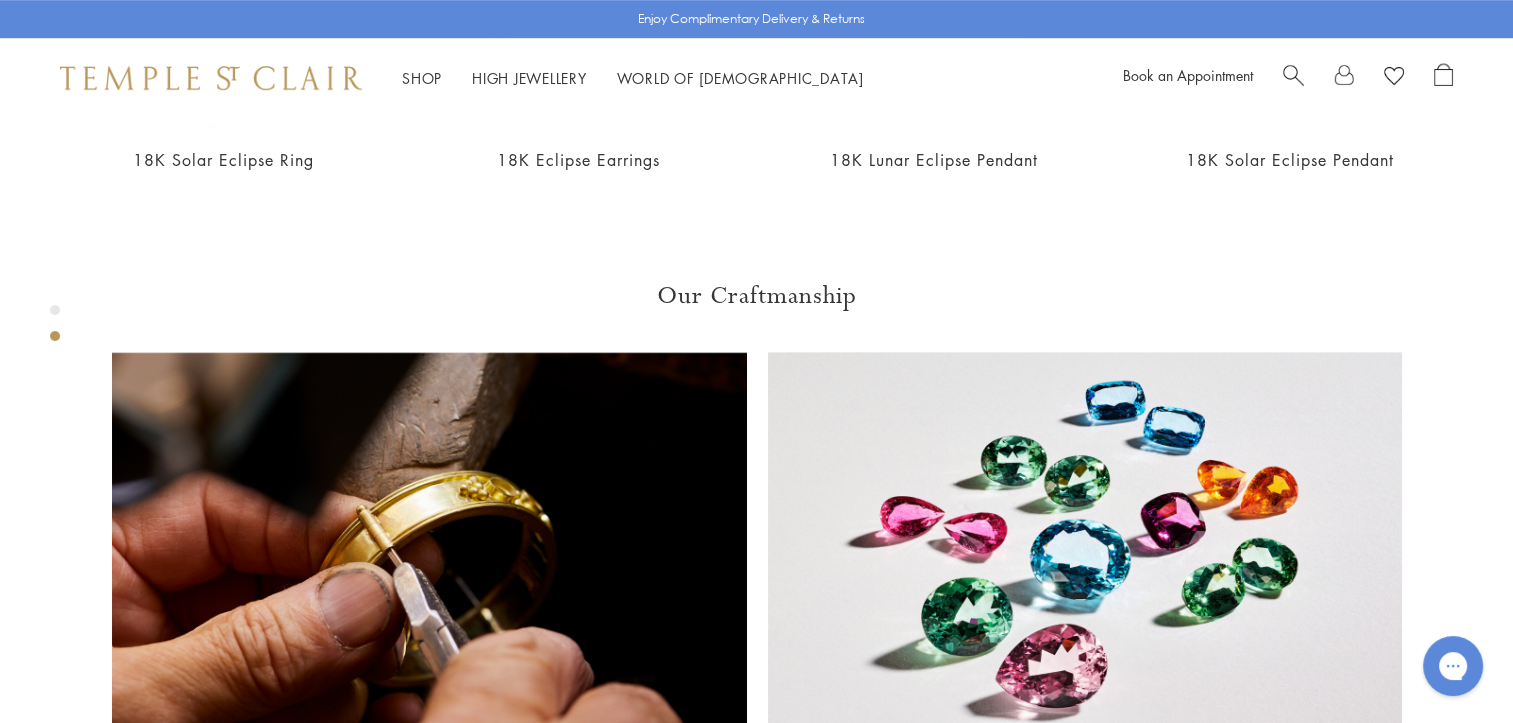 click on "Product Details" at bounding box center (1207, -440) 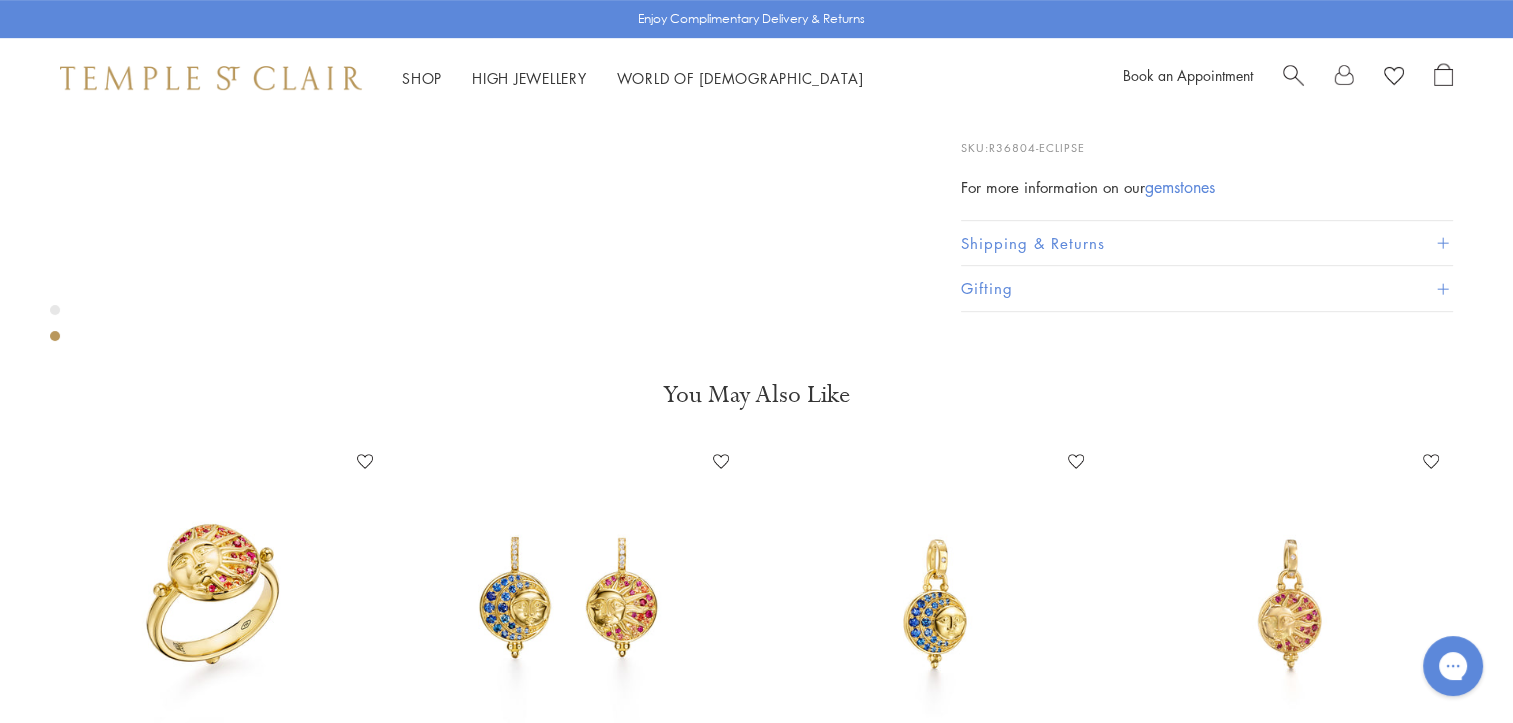 scroll, scrollTop: 953, scrollLeft: 0, axis: vertical 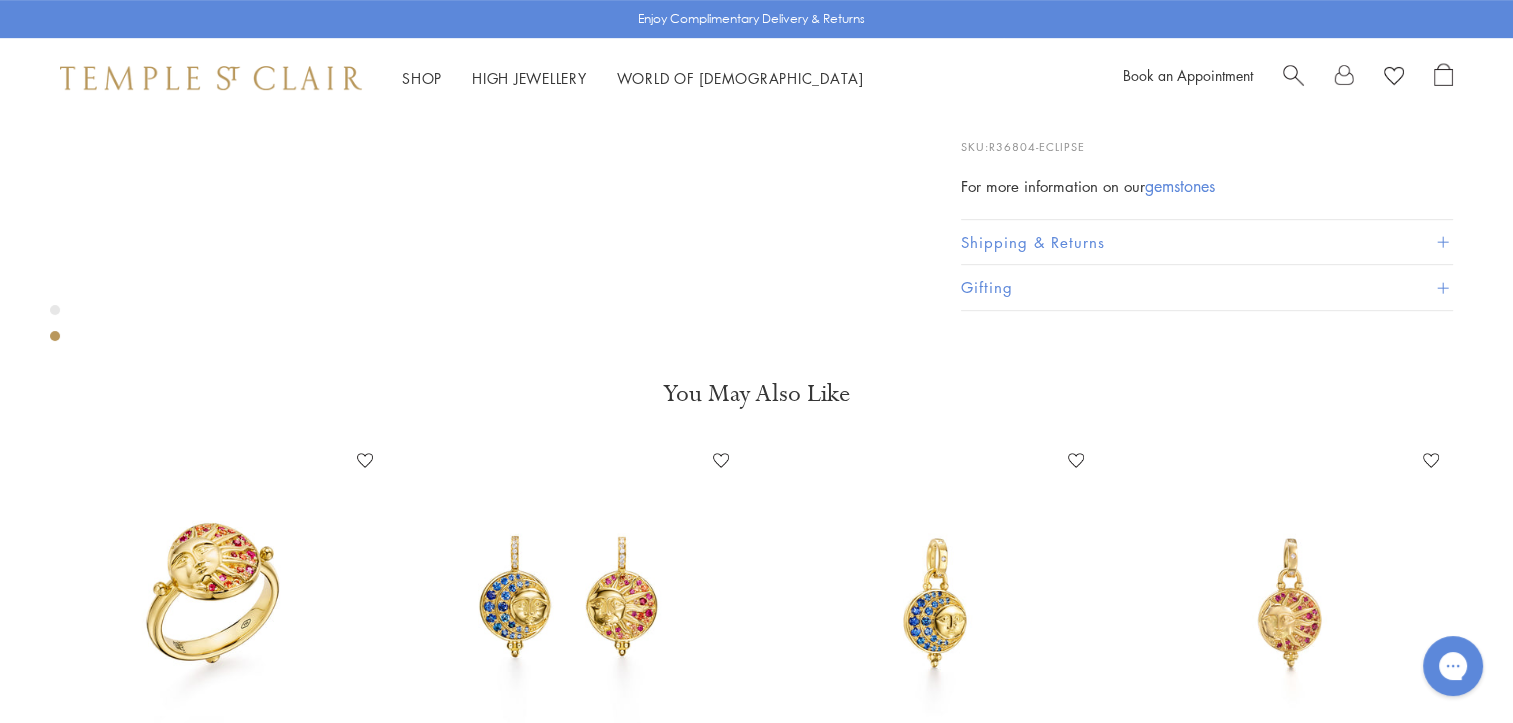 click at bounding box center [55, 310] 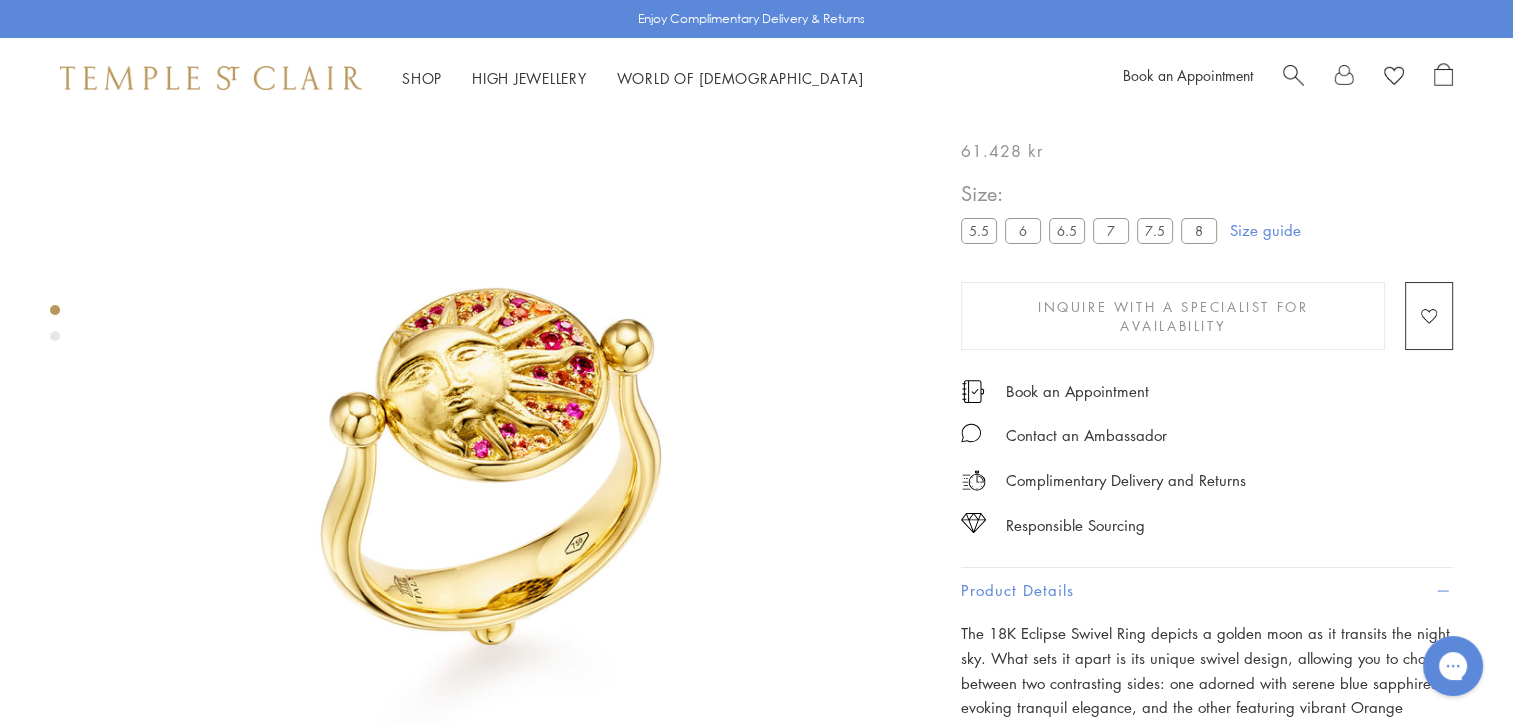 scroll, scrollTop: 38, scrollLeft: 0, axis: vertical 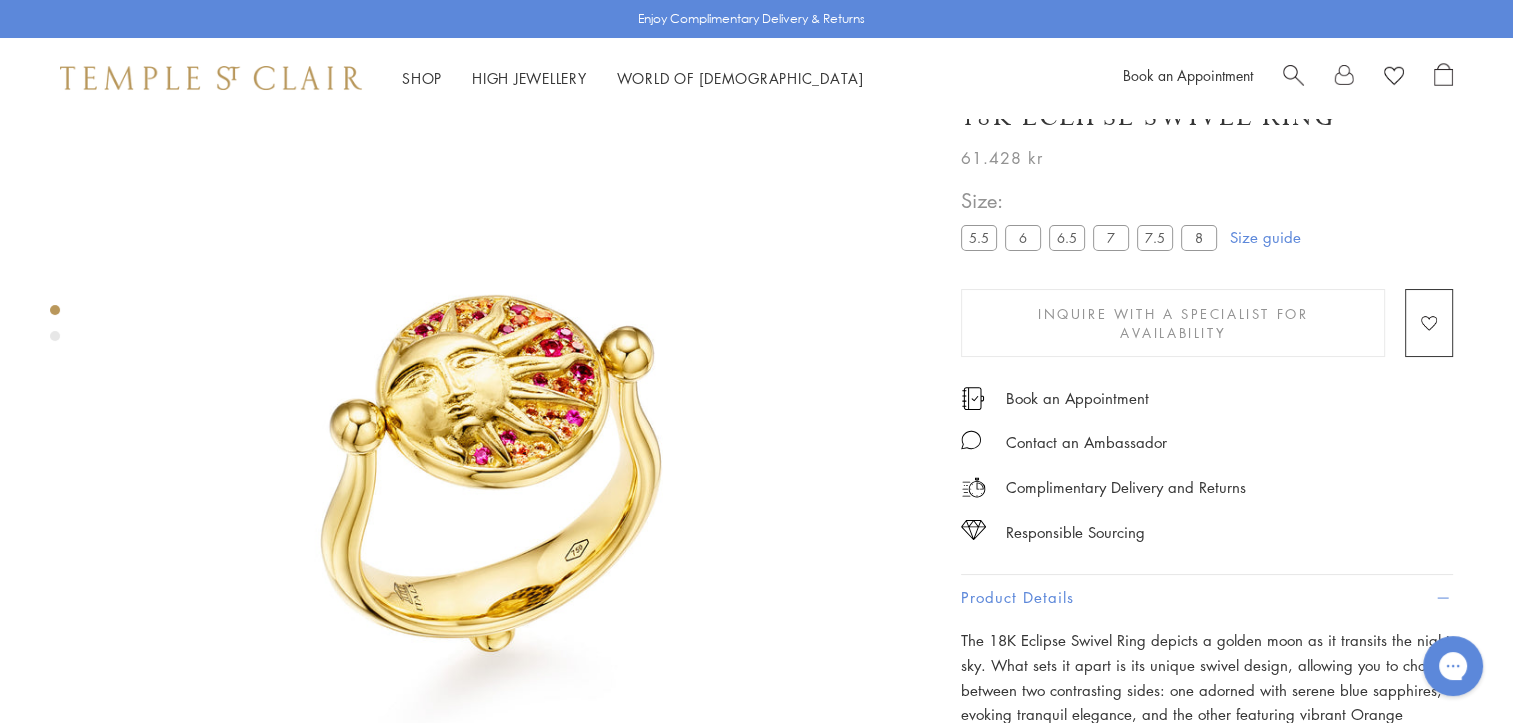 click at bounding box center (55, 336) 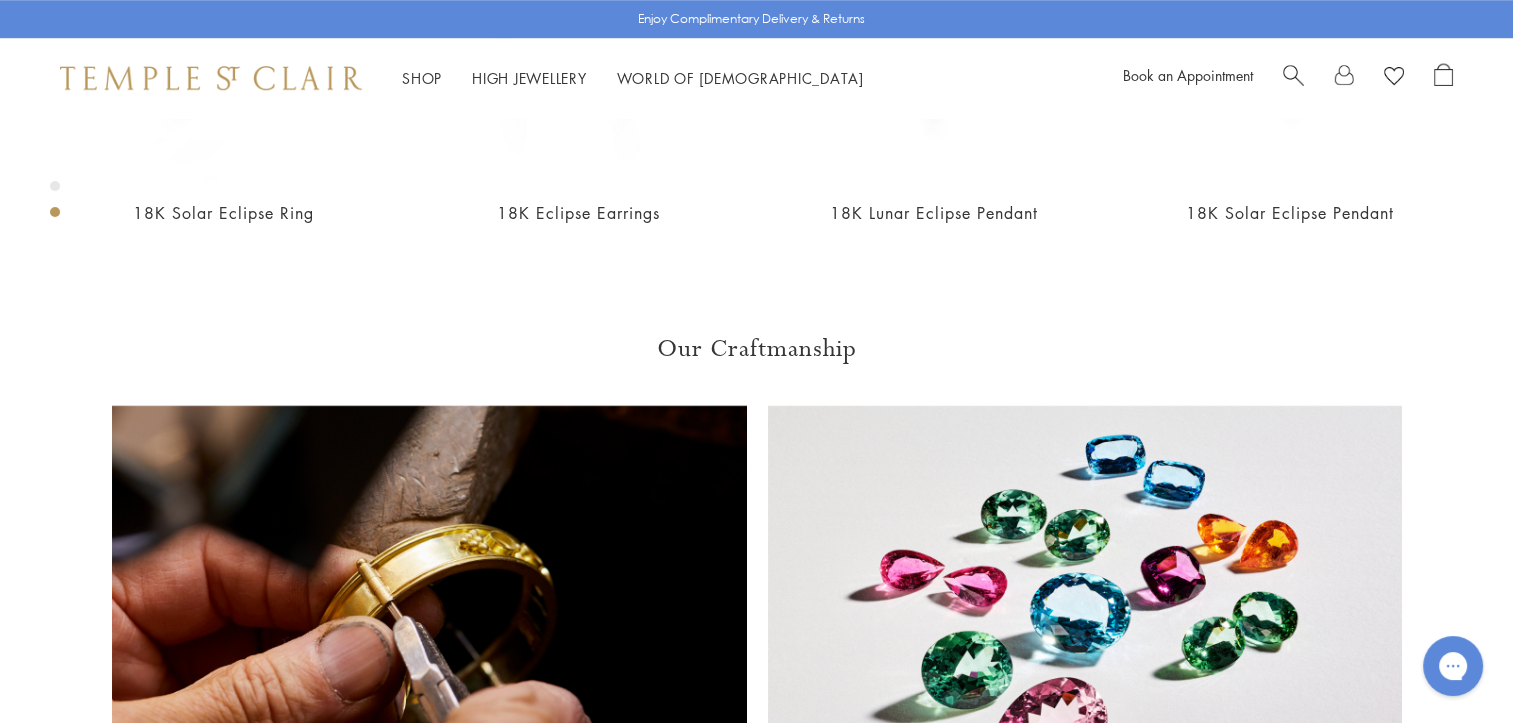 scroll, scrollTop: 1530, scrollLeft: 0, axis: vertical 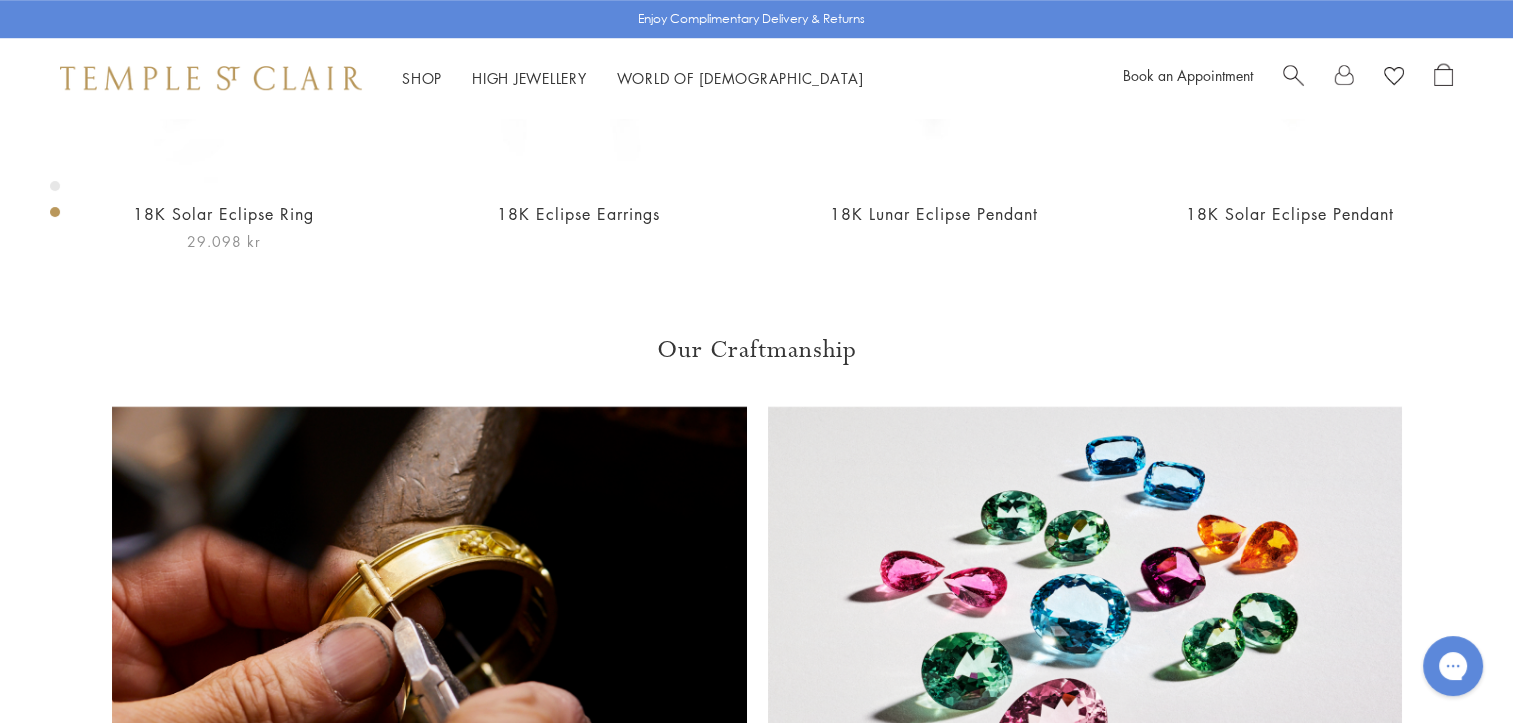 click at bounding box center [223, 25] 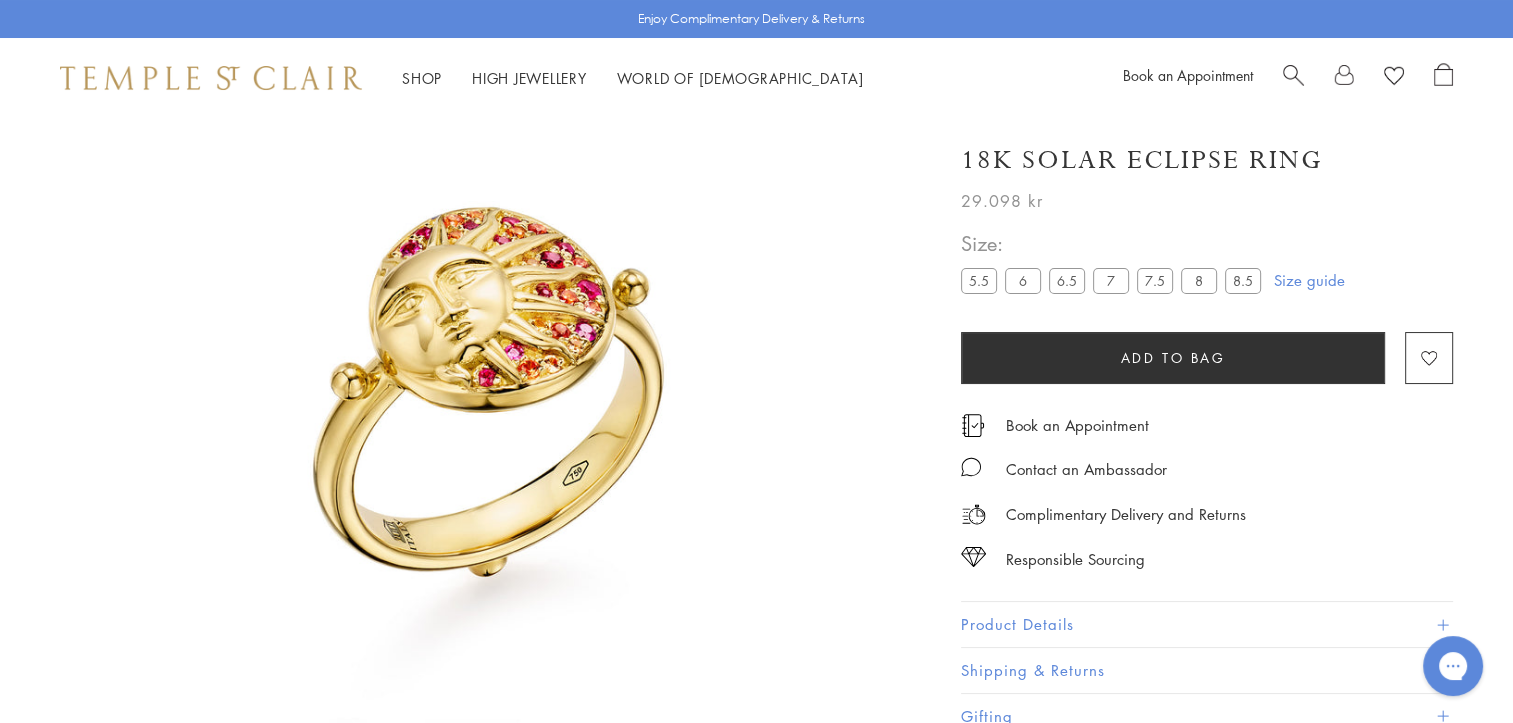 scroll, scrollTop: 0, scrollLeft: 0, axis: both 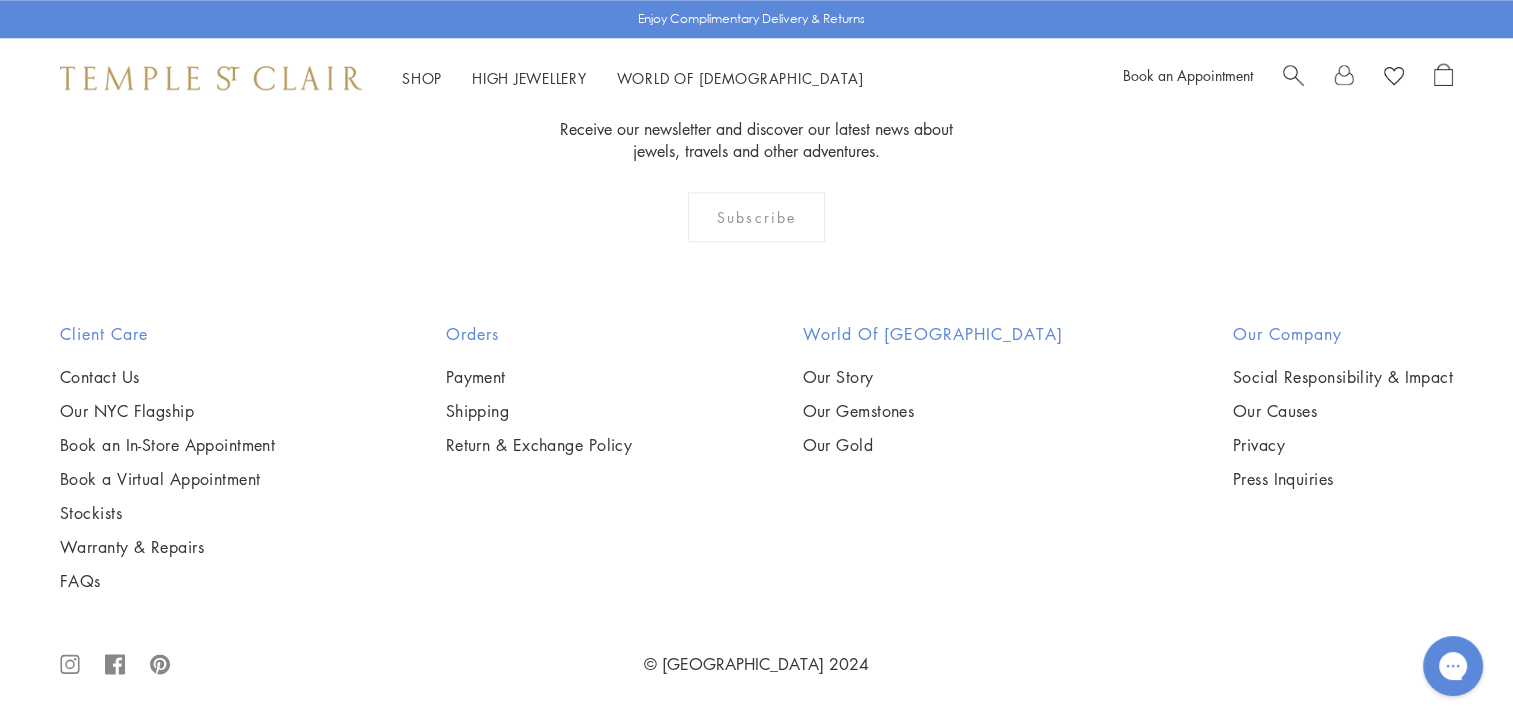 click at bounding box center (1084, -422) 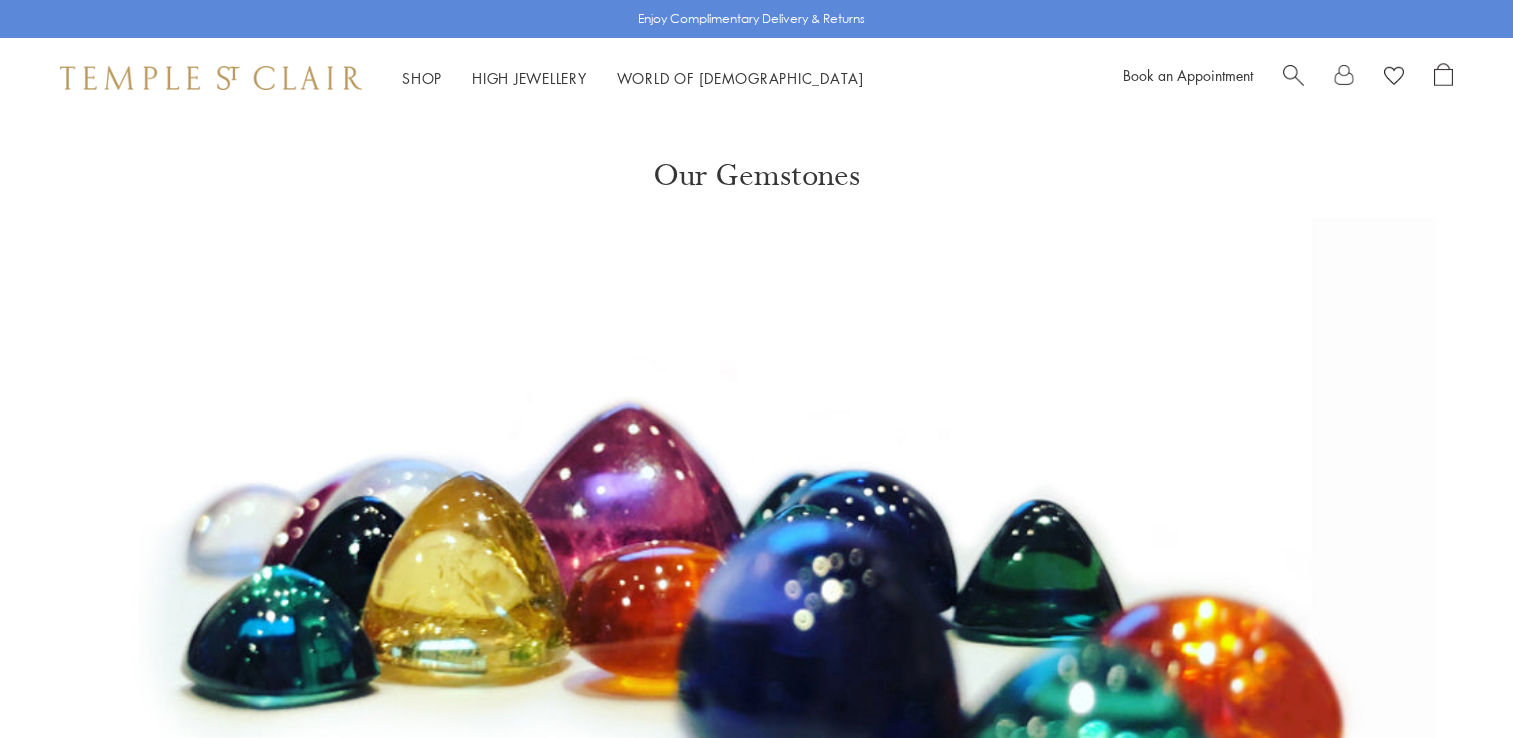 scroll, scrollTop: 0, scrollLeft: 0, axis: both 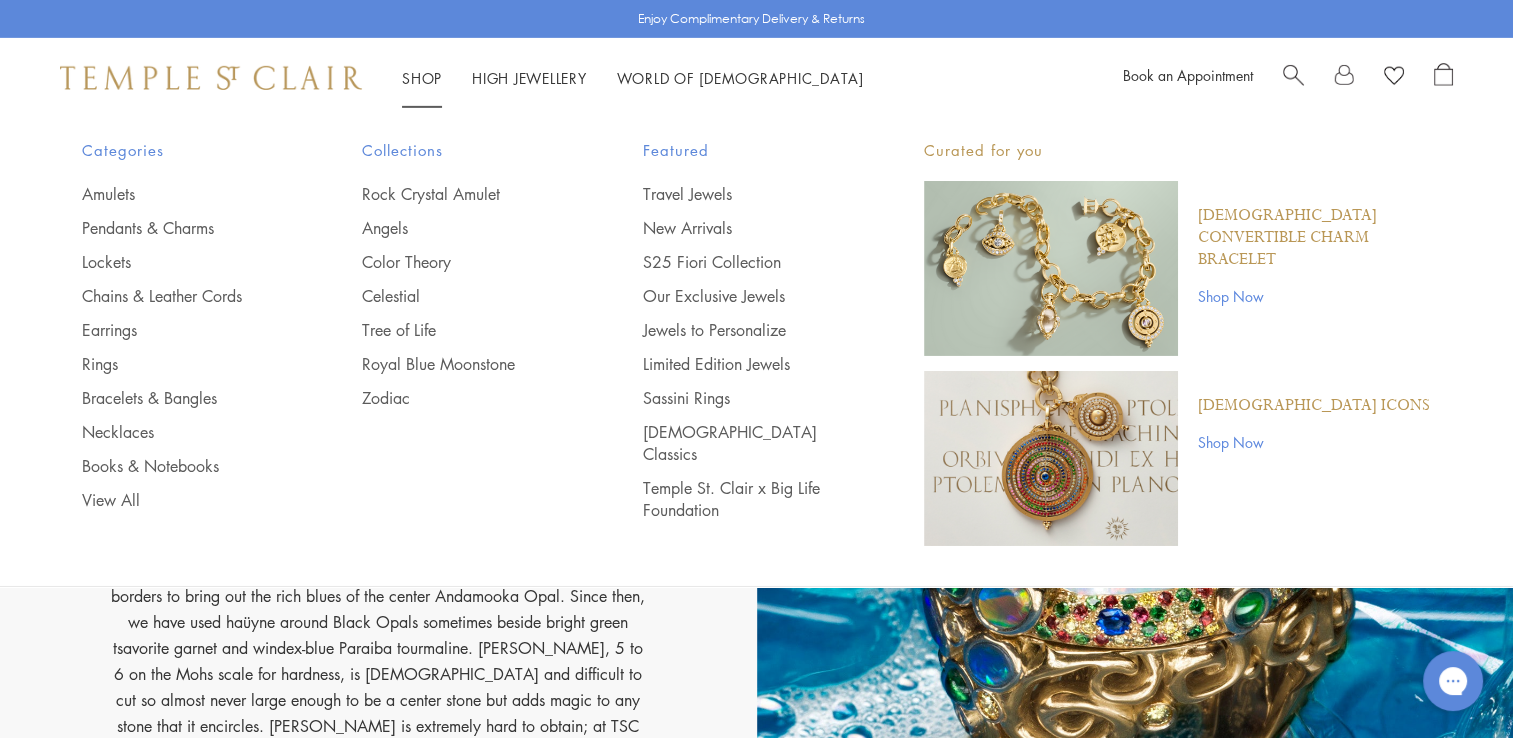 click on "Featured Travel Jewels   New Arrivals   S25 Fiori Collection   Our Exclusive Jewels   Jewels to Personalize   Limited Edition Jewels   Sassini Rings   Temple Classics   Temple St. Clair x Big Life Foundation" at bounding box center (743, 329) 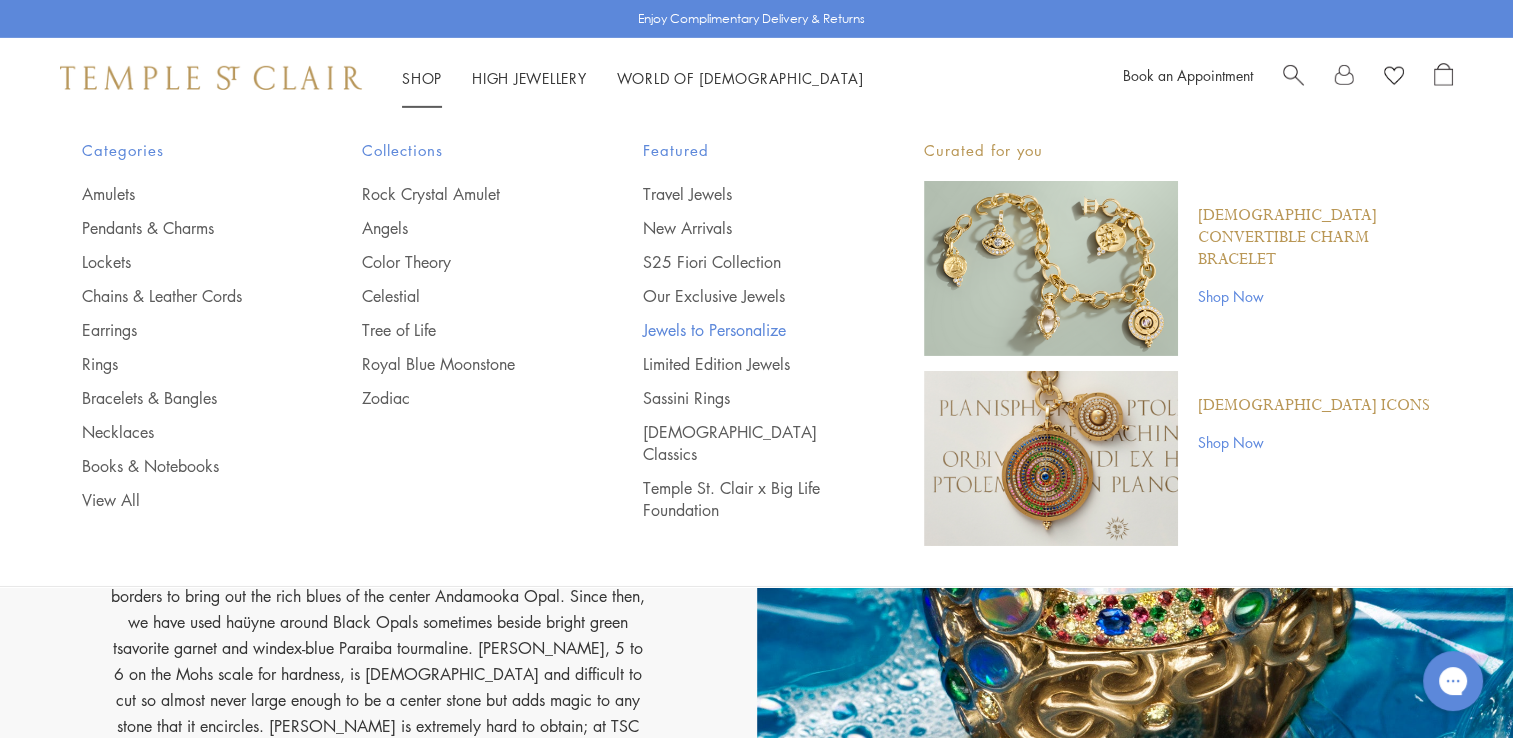 click on "Jewels to Personalize" at bounding box center (743, 330) 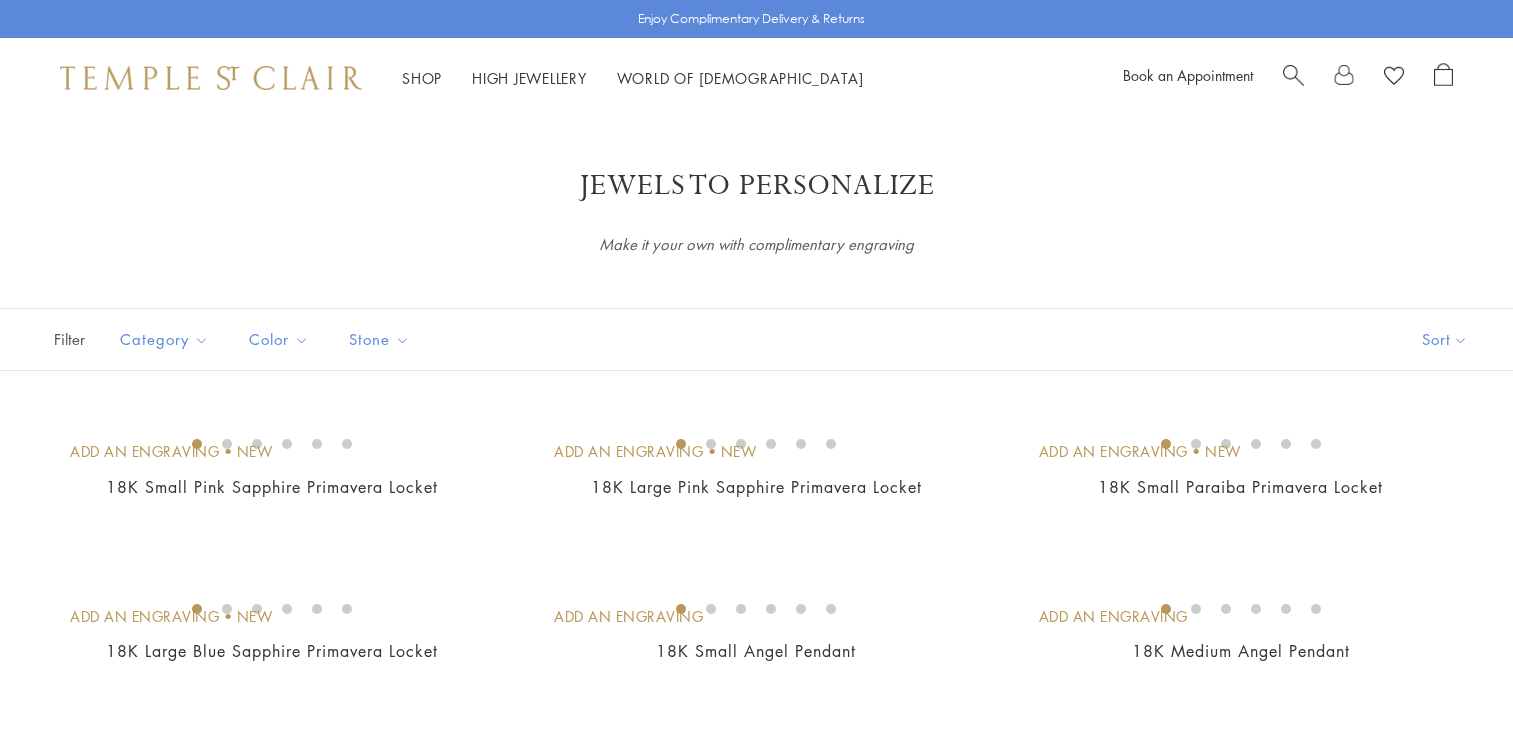 scroll, scrollTop: 0, scrollLeft: 0, axis: both 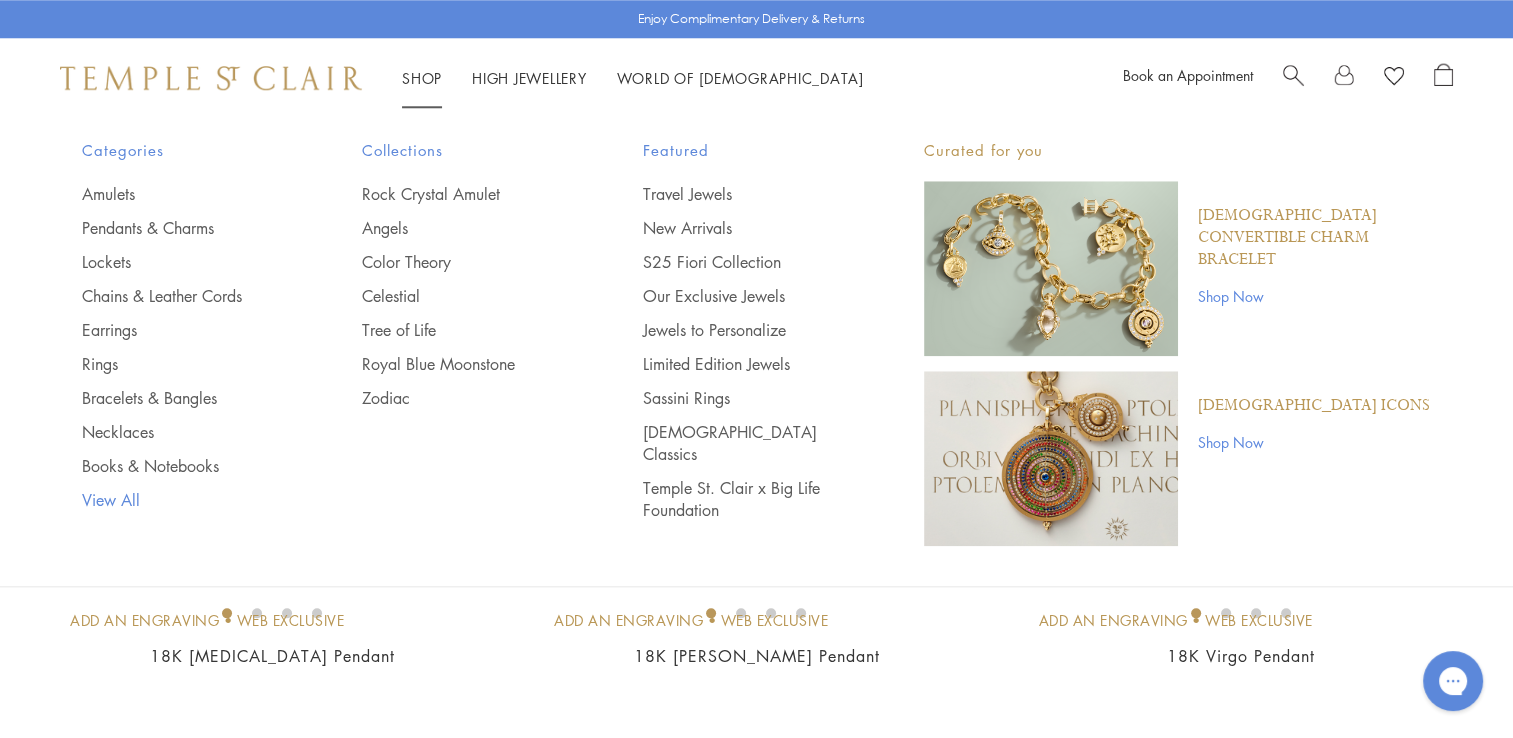 click on "View All" at bounding box center [182, 500] 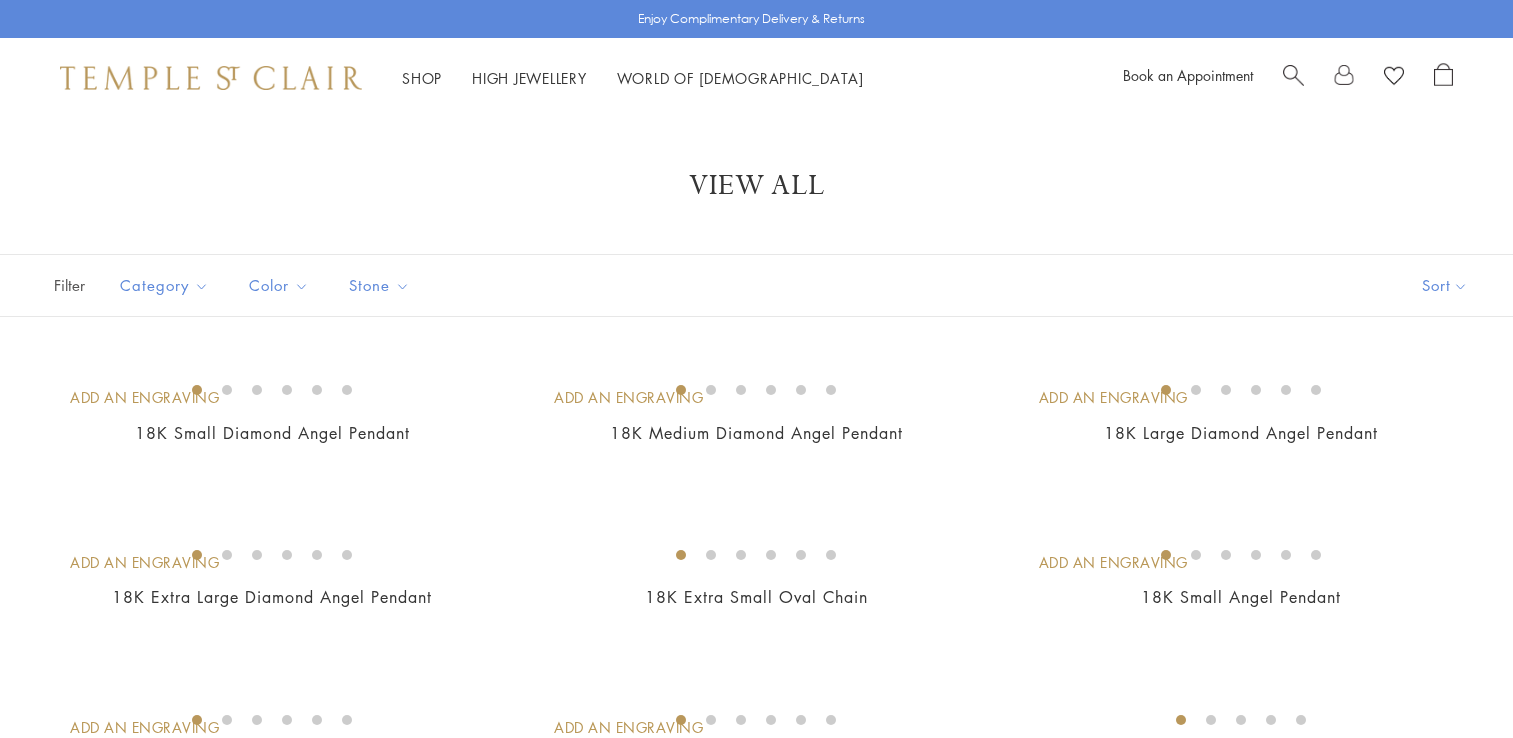 scroll, scrollTop: 0, scrollLeft: 0, axis: both 